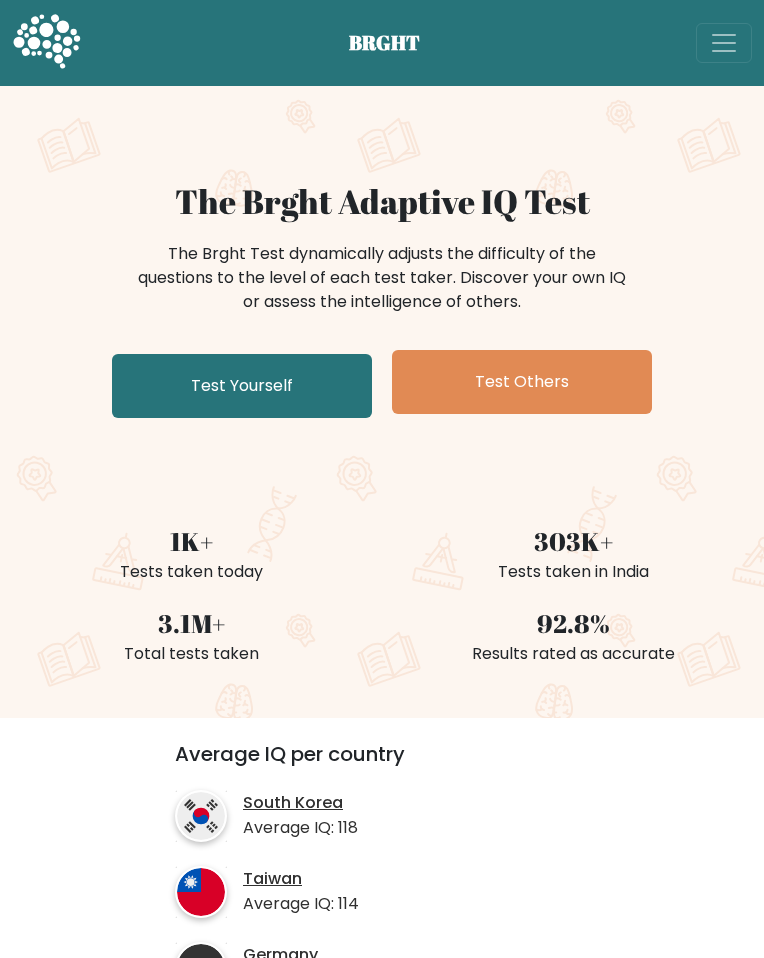 scroll, scrollTop: 0, scrollLeft: 0, axis: both 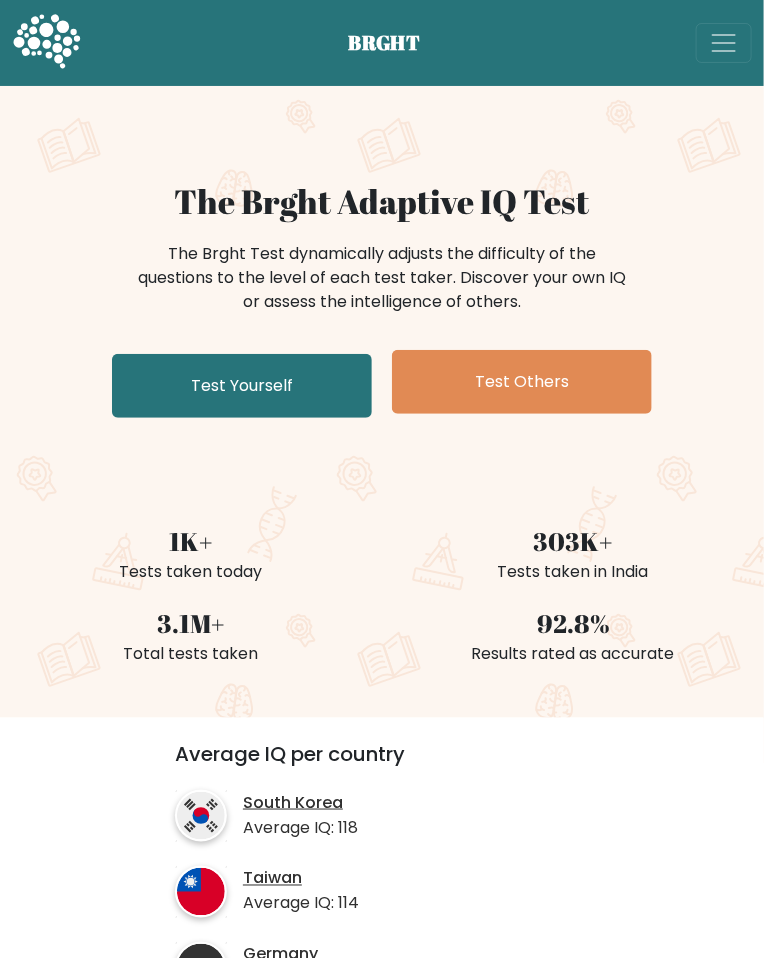 click on "Test Yourself" at bounding box center (242, 386) 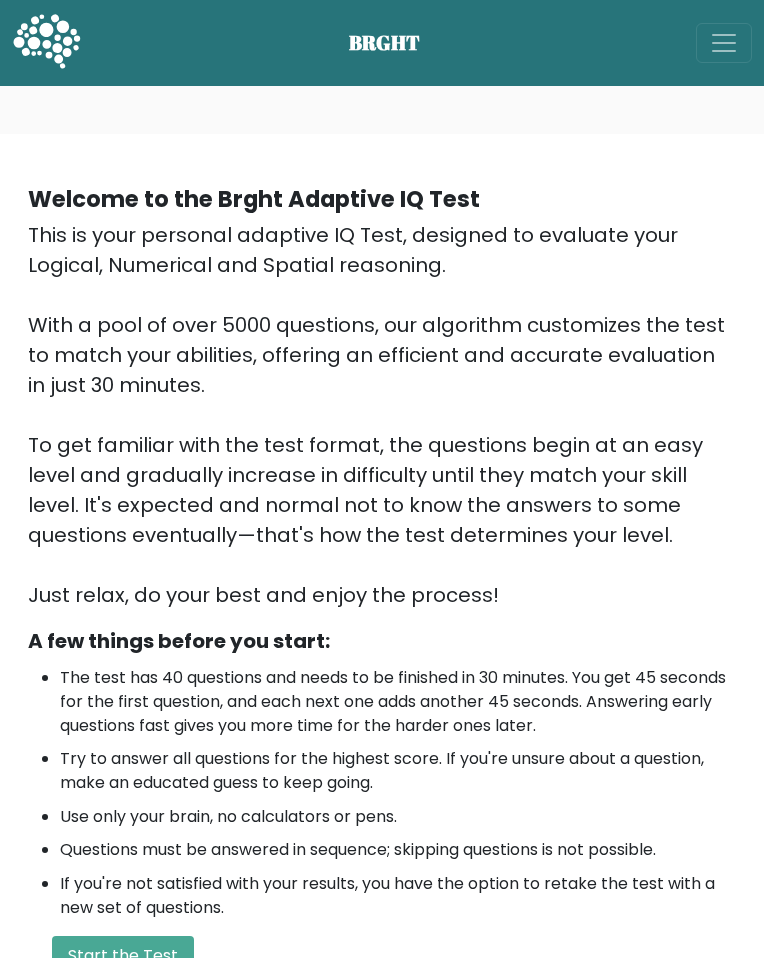 scroll, scrollTop: 0, scrollLeft: 0, axis: both 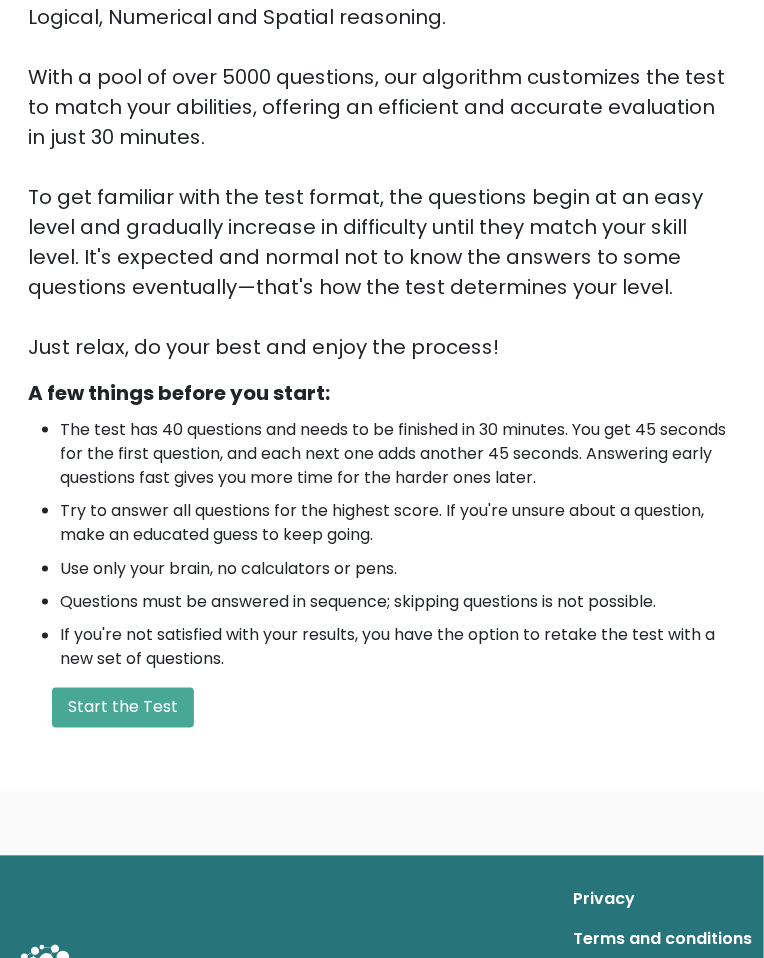 click on "Start the Test" at bounding box center (123, 708) 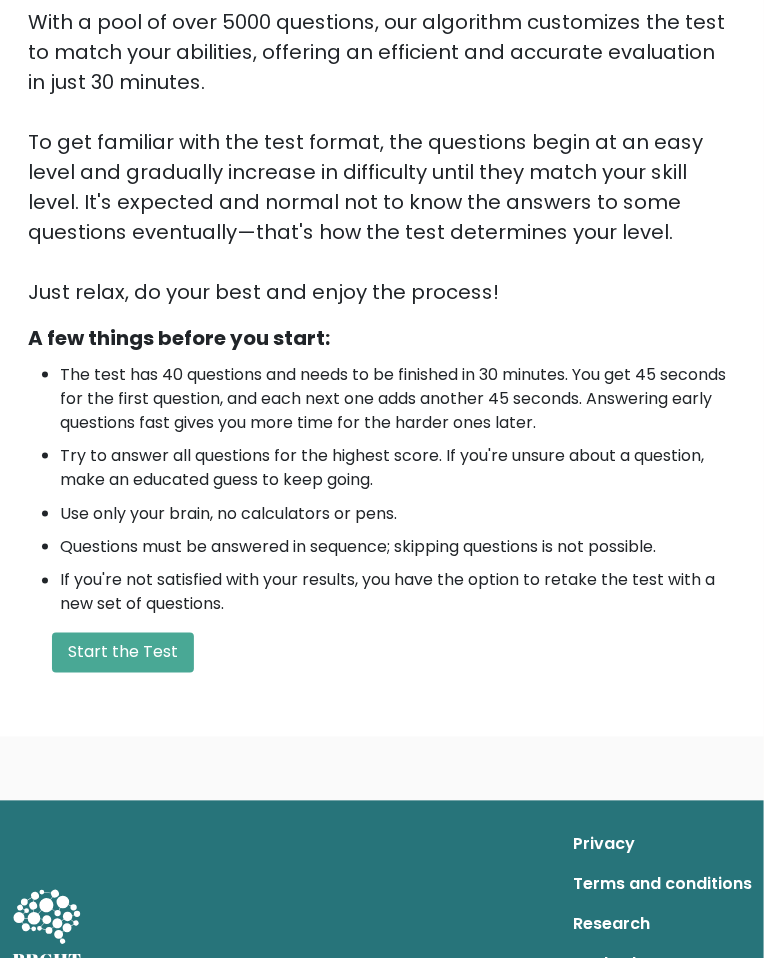 scroll, scrollTop: 312, scrollLeft: 0, axis: vertical 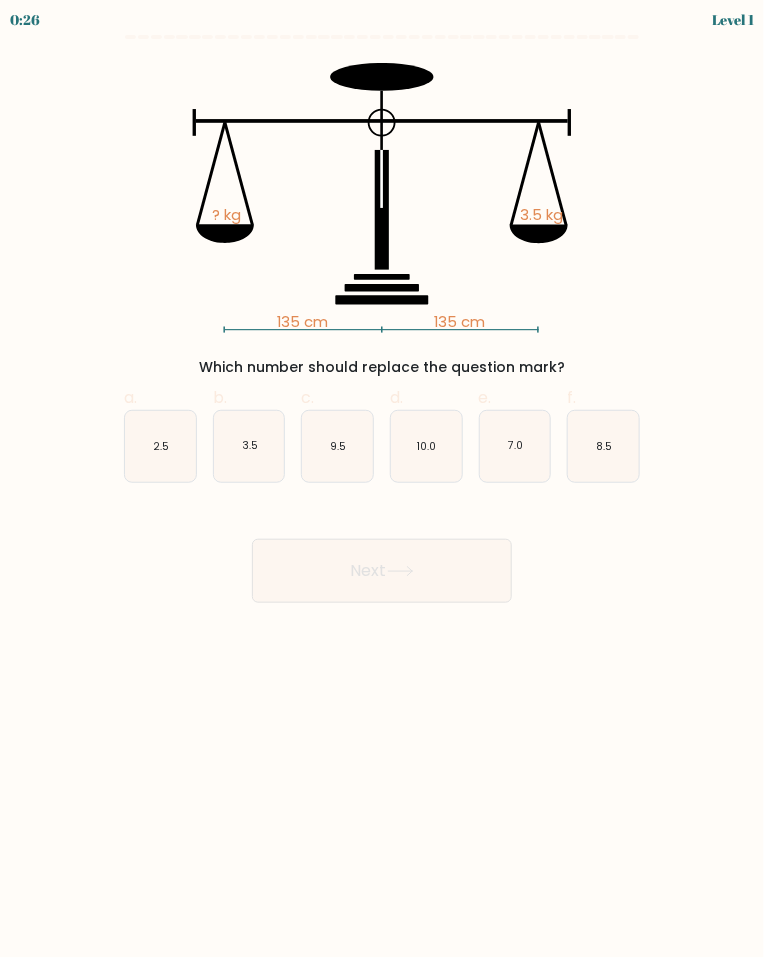 click on "3.5" 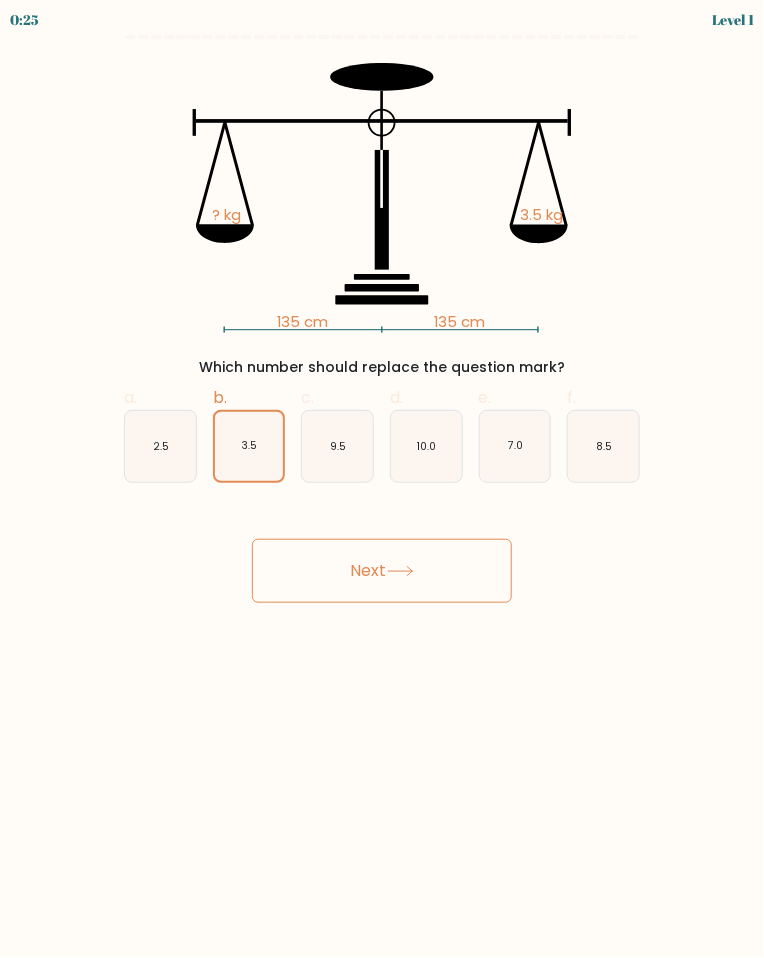 click on "Next" at bounding box center [382, 571] 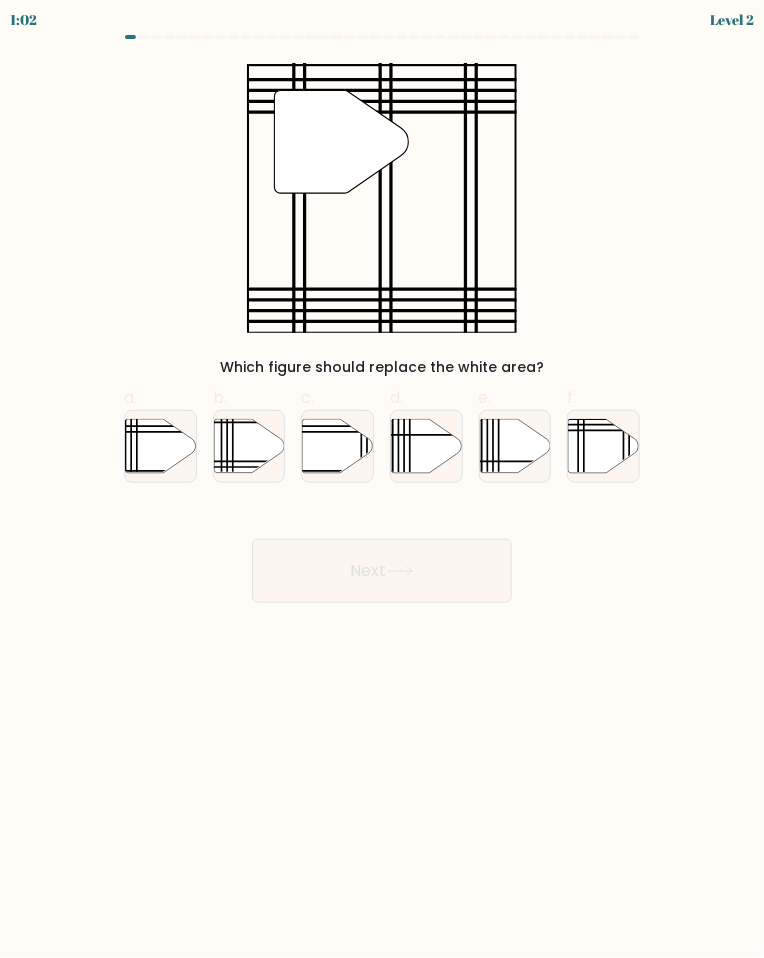 click at bounding box center (382, 319) 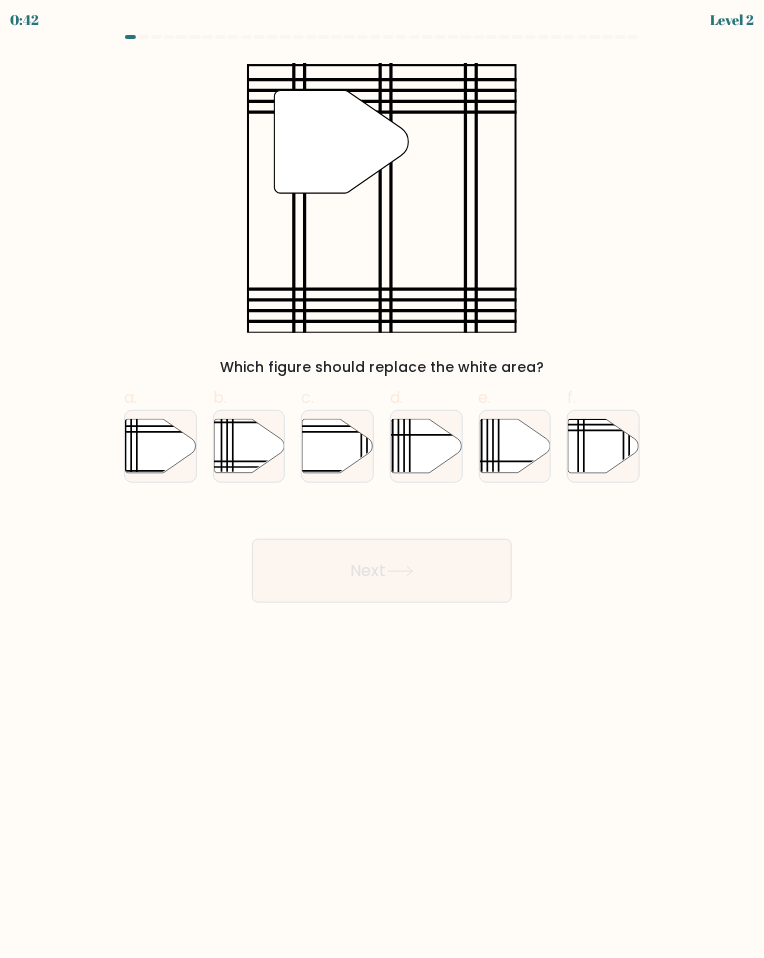 click 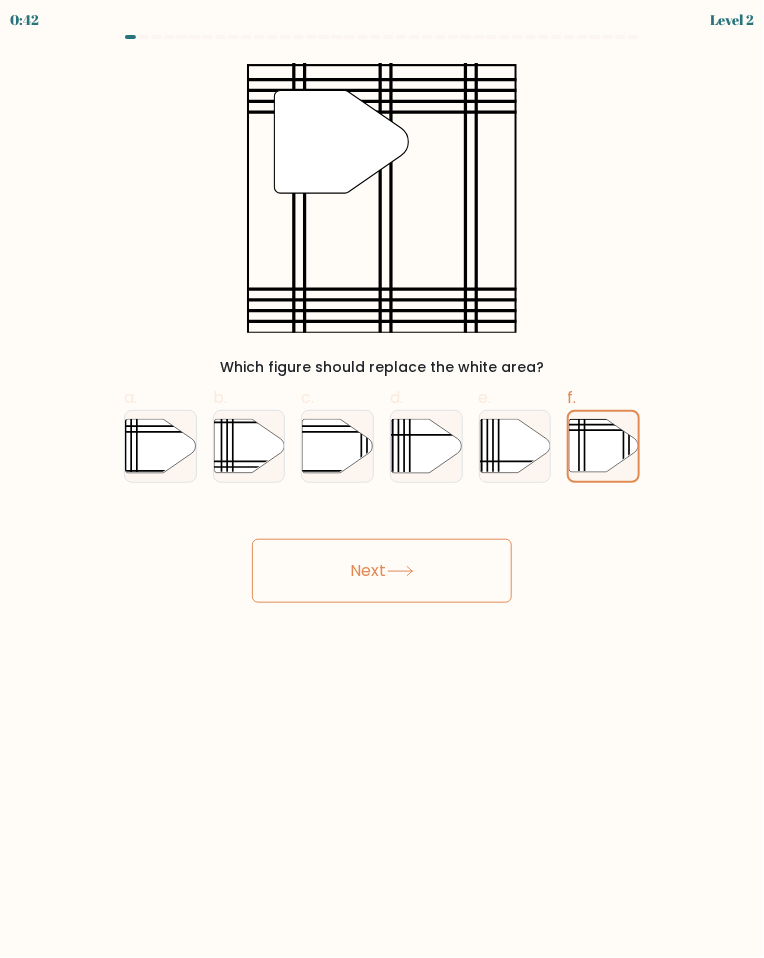 click 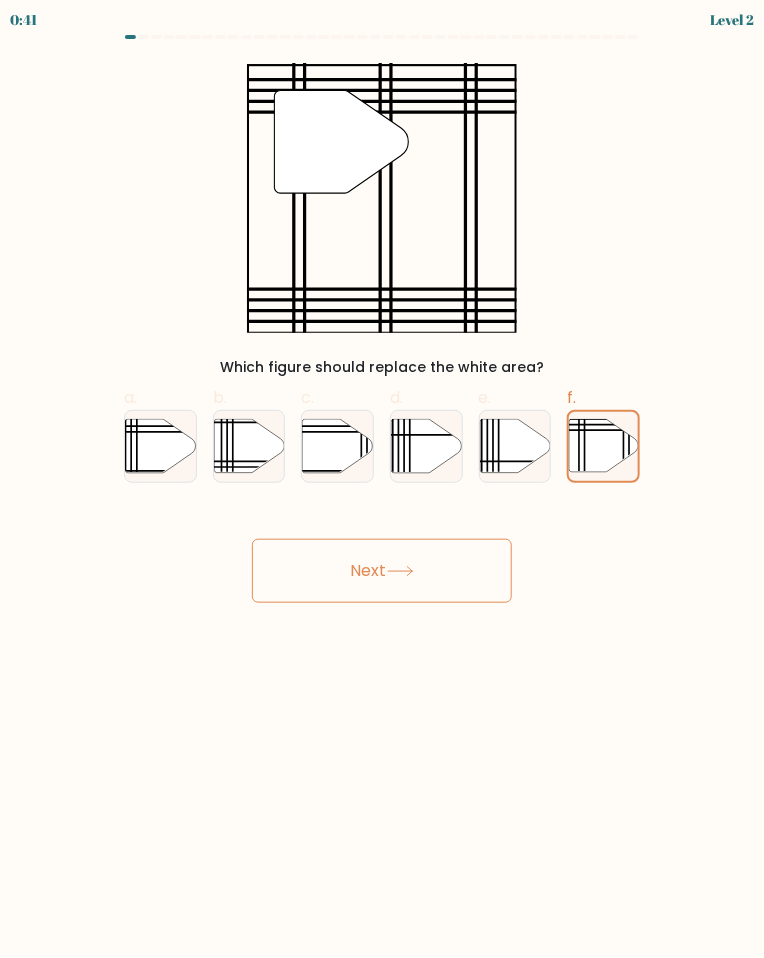 click on "Next" at bounding box center (382, 571) 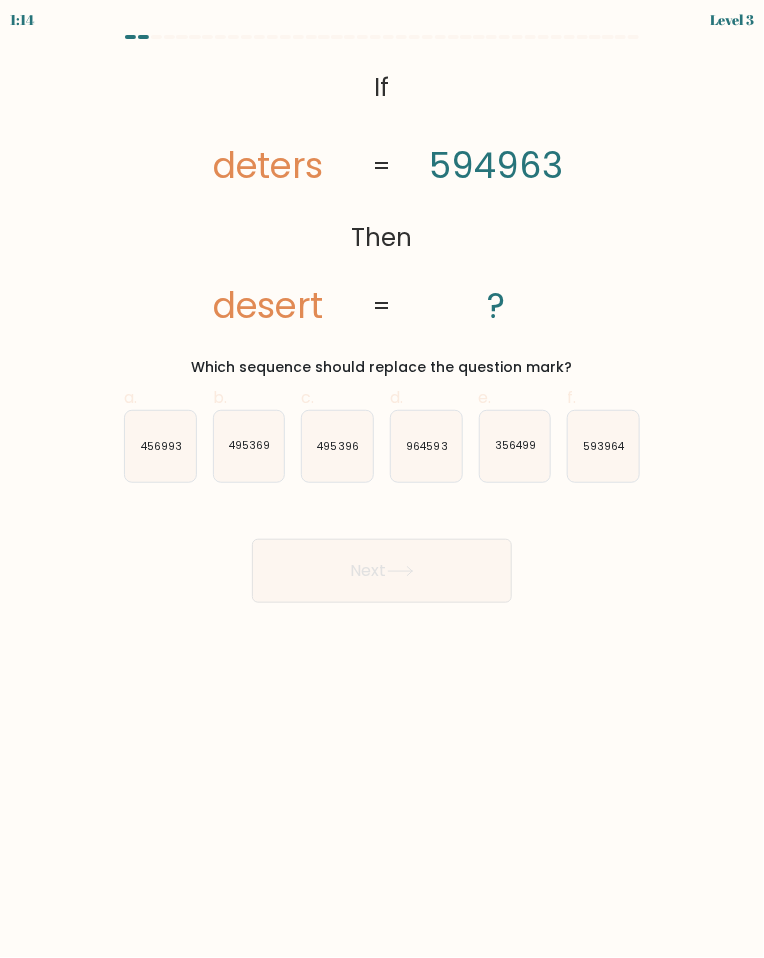 click on "593964" 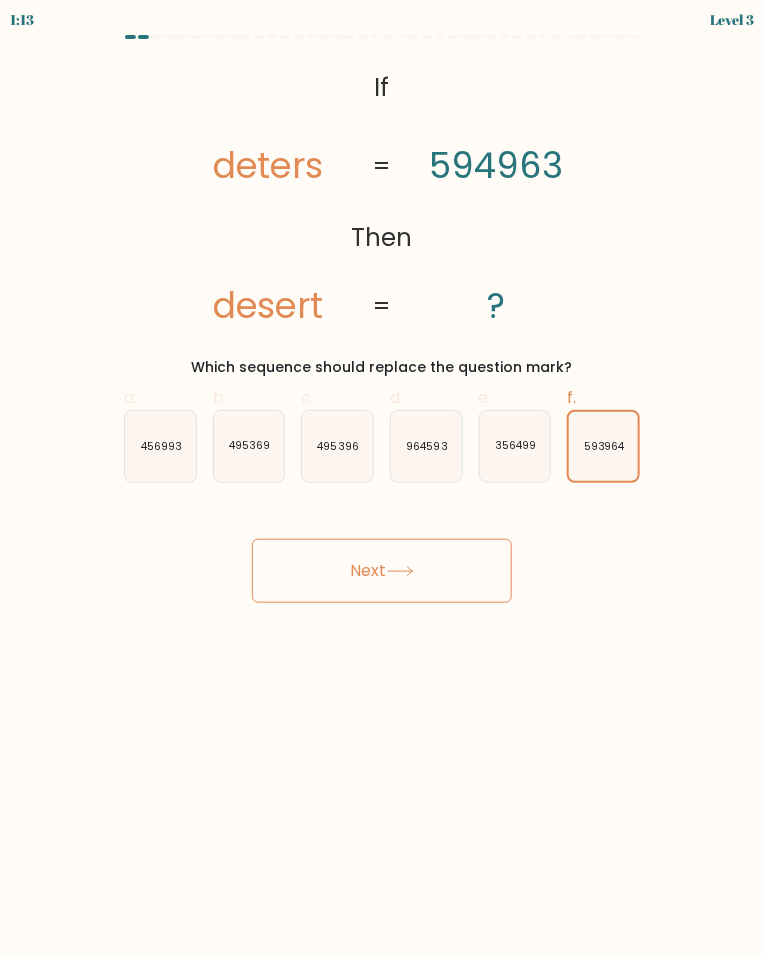 click on "Next" at bounding box center [382, 571] 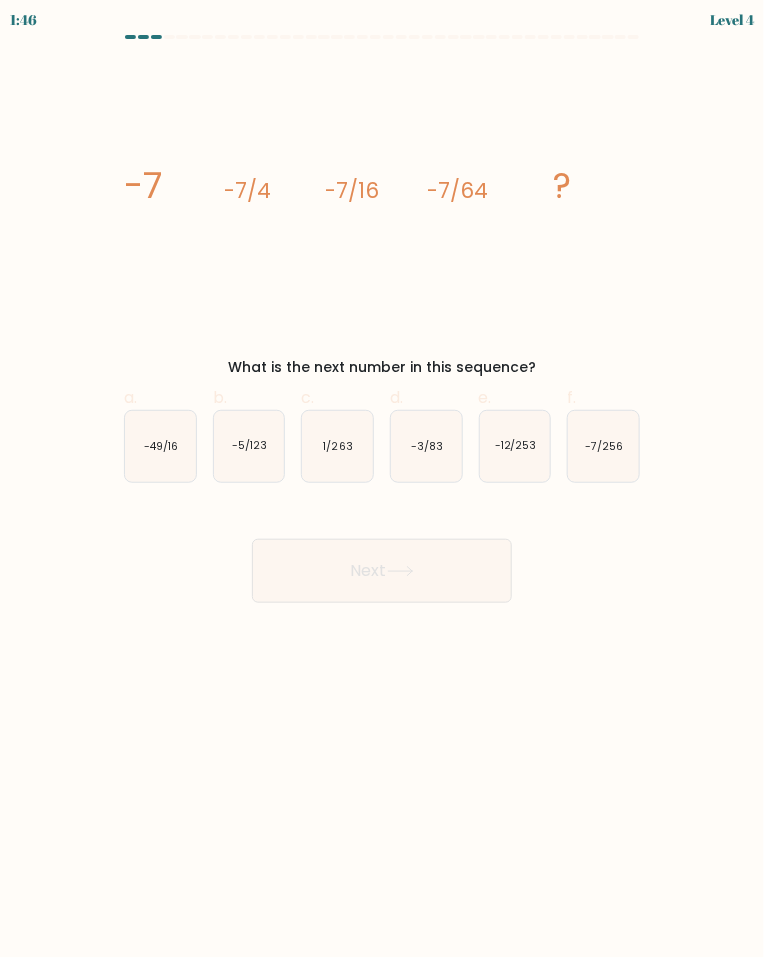 click on "-7/256" 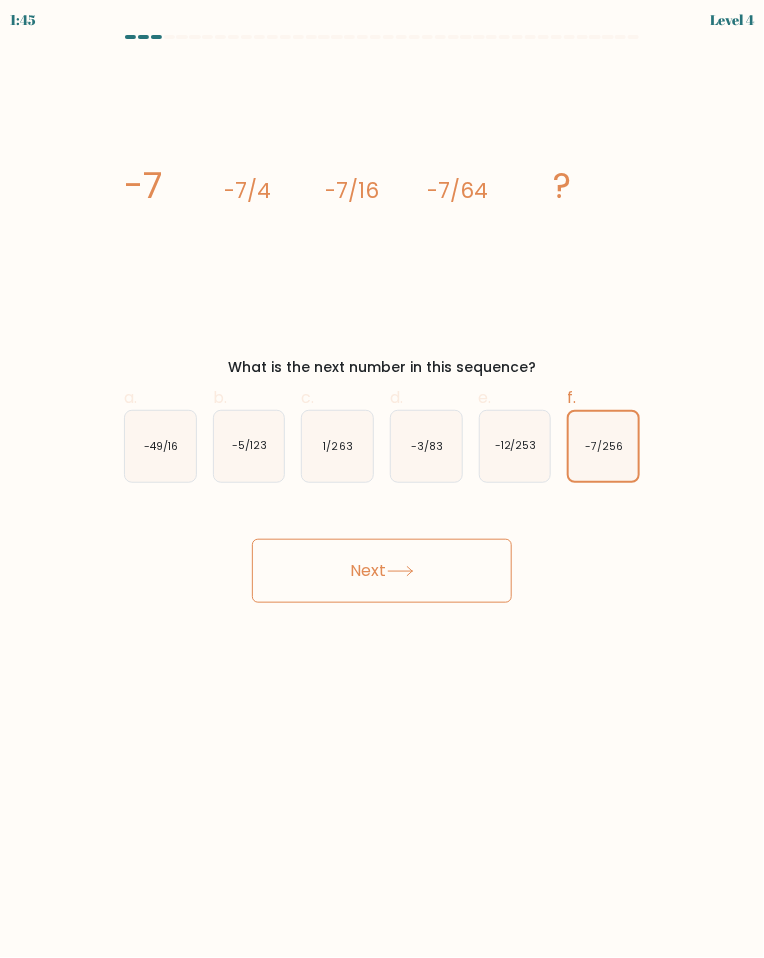 click on "Next" at bounding box center [382, 571] 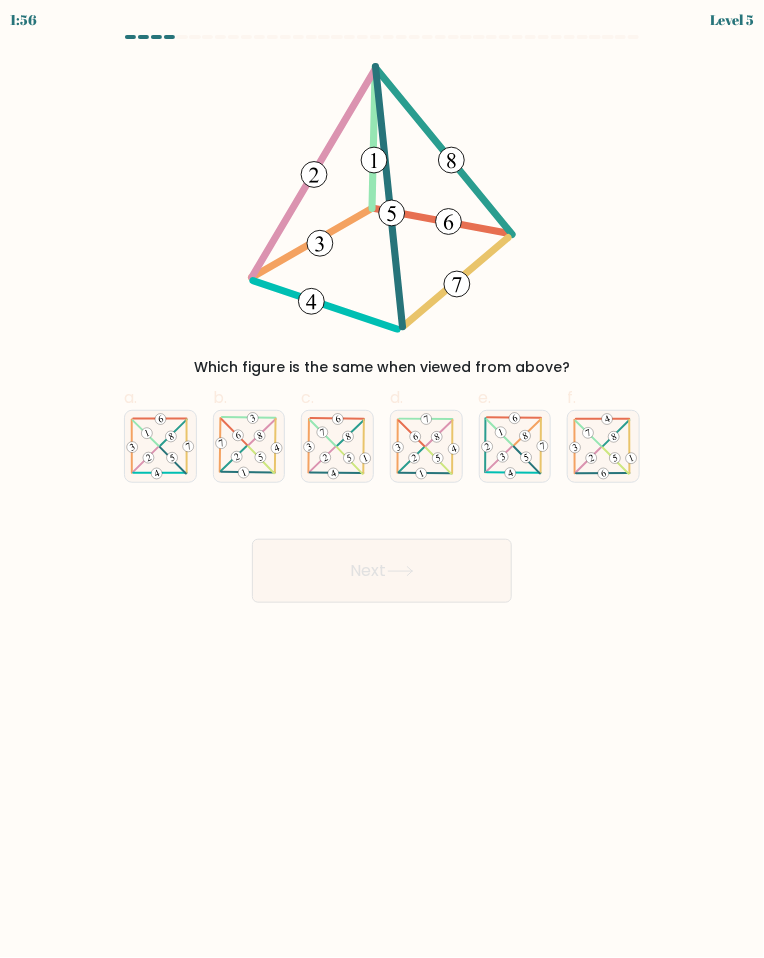 click 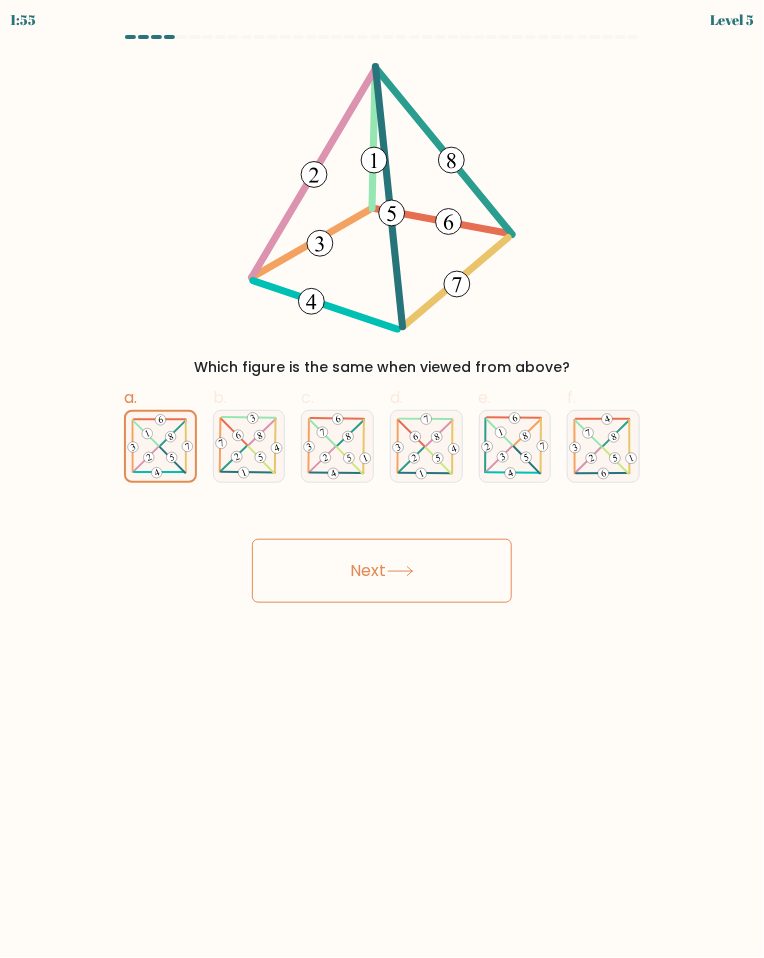 click on "Next" at bounding box center [382, 571] 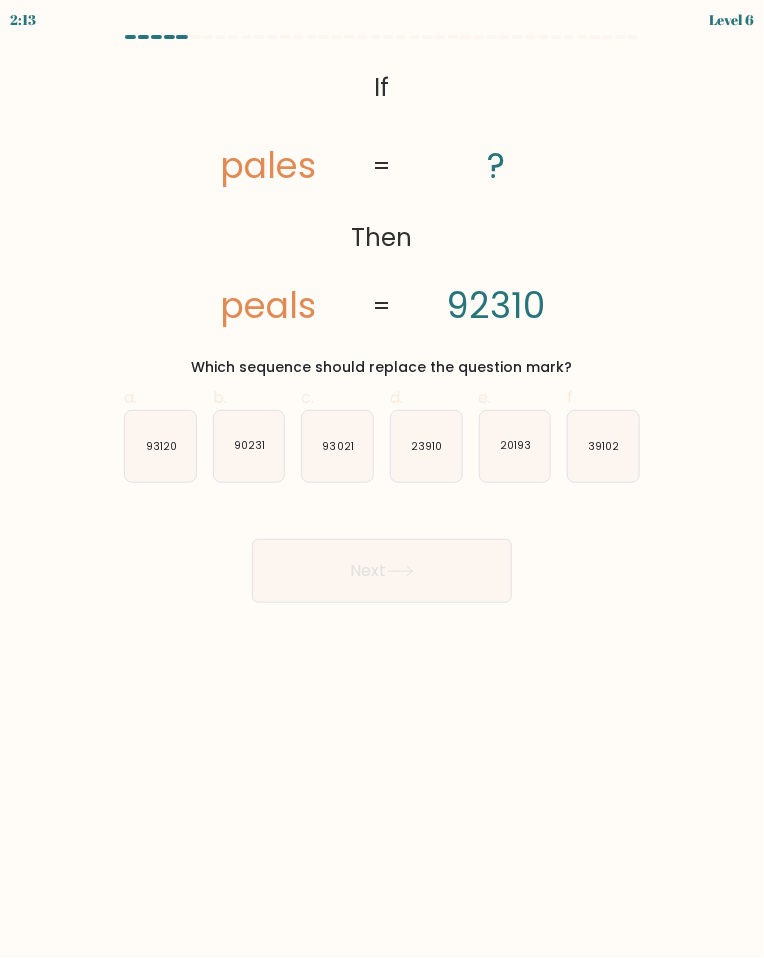 click on "93120" 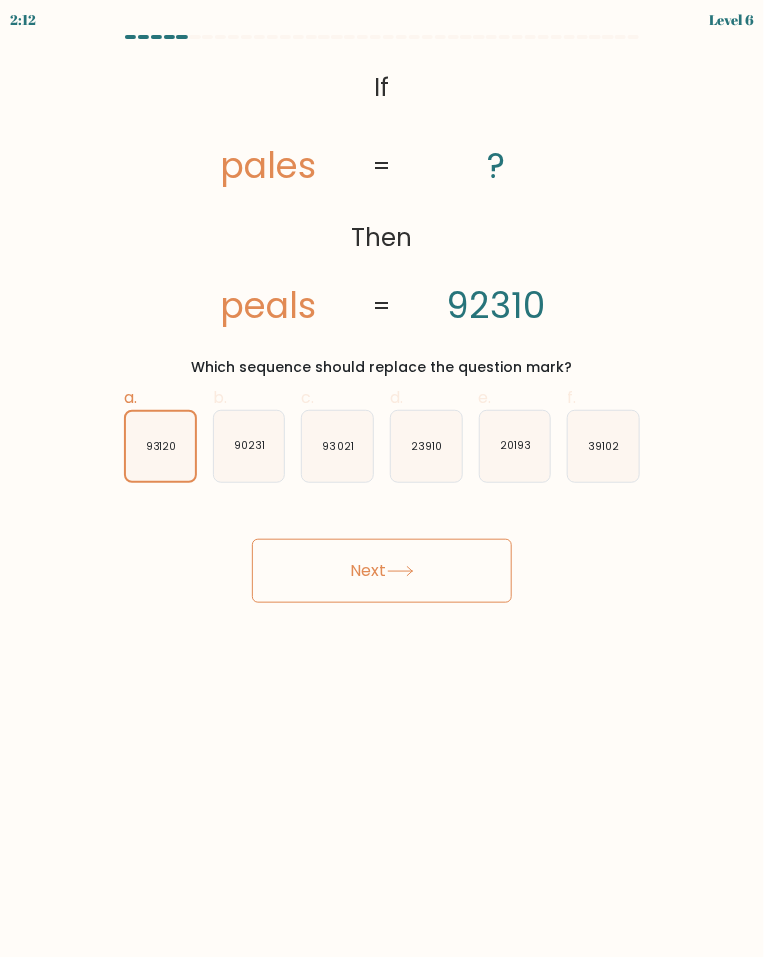 click on "Next" at bounding box center [382, 571] 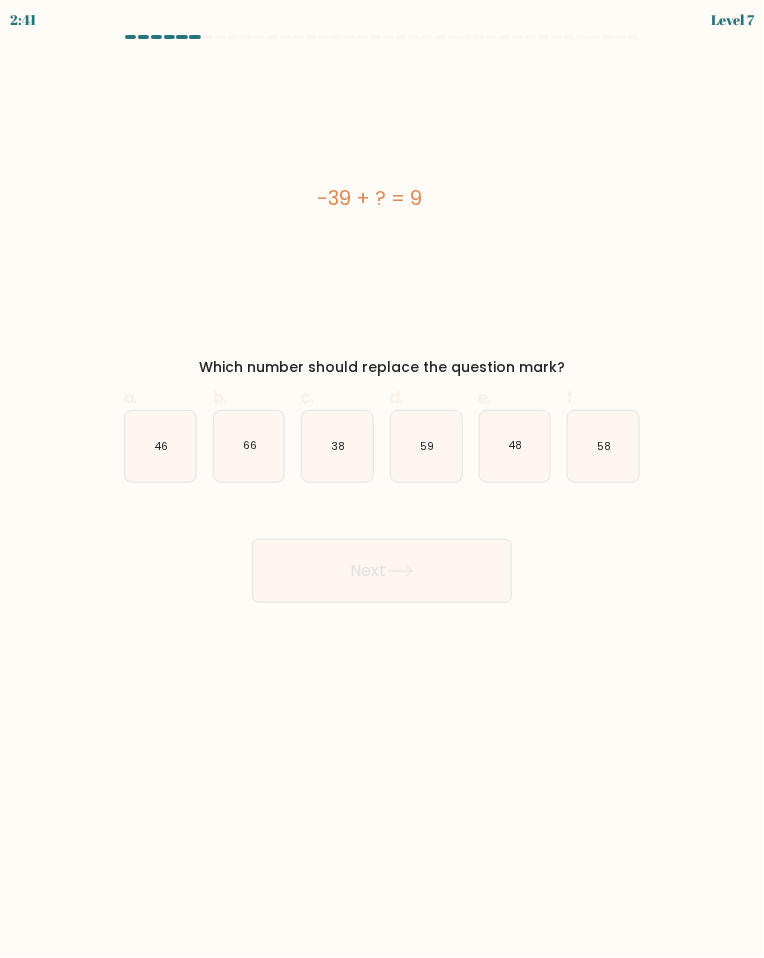 click on "48" 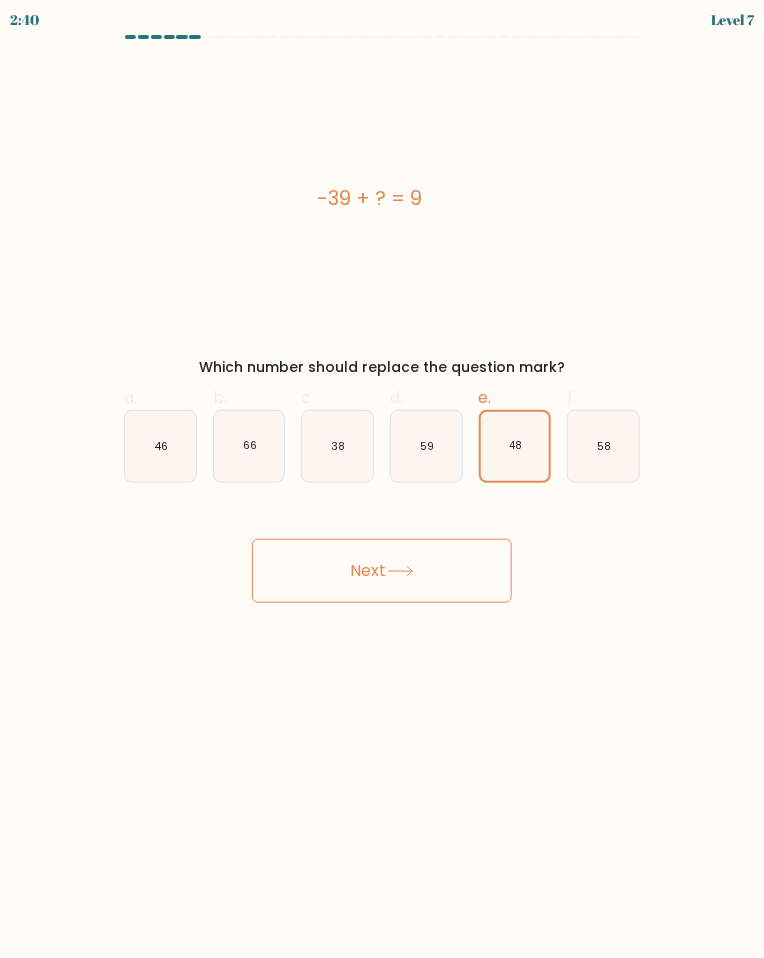 click on "Next" at bounding box center (382, 571) 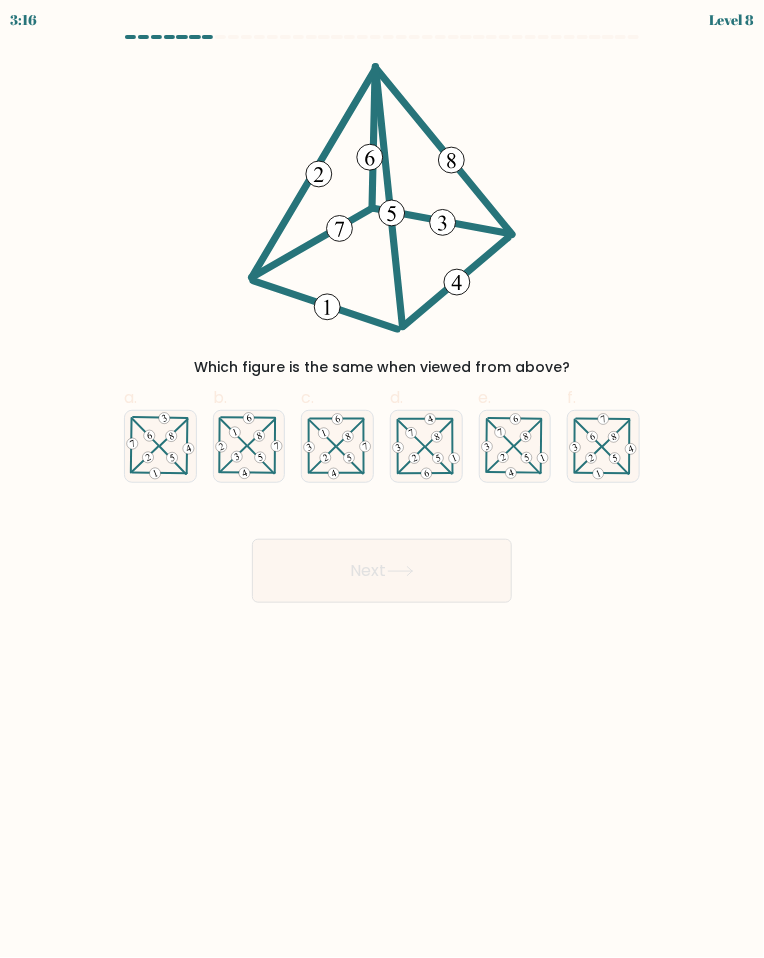 click 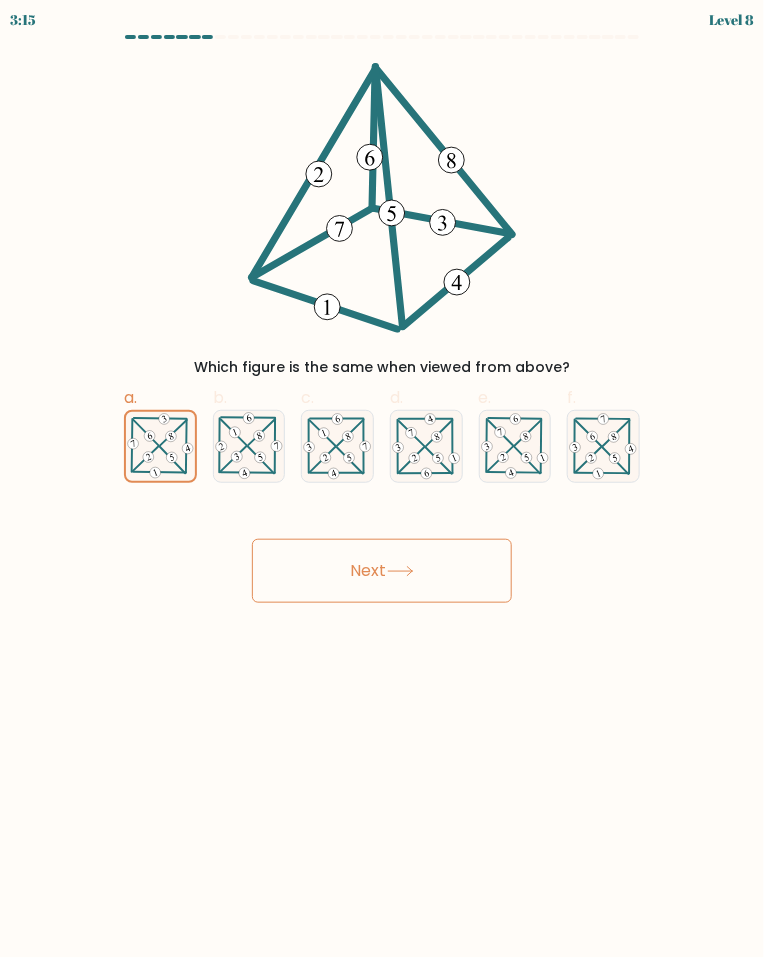 click on "Next" at bounding box center (382, 571) 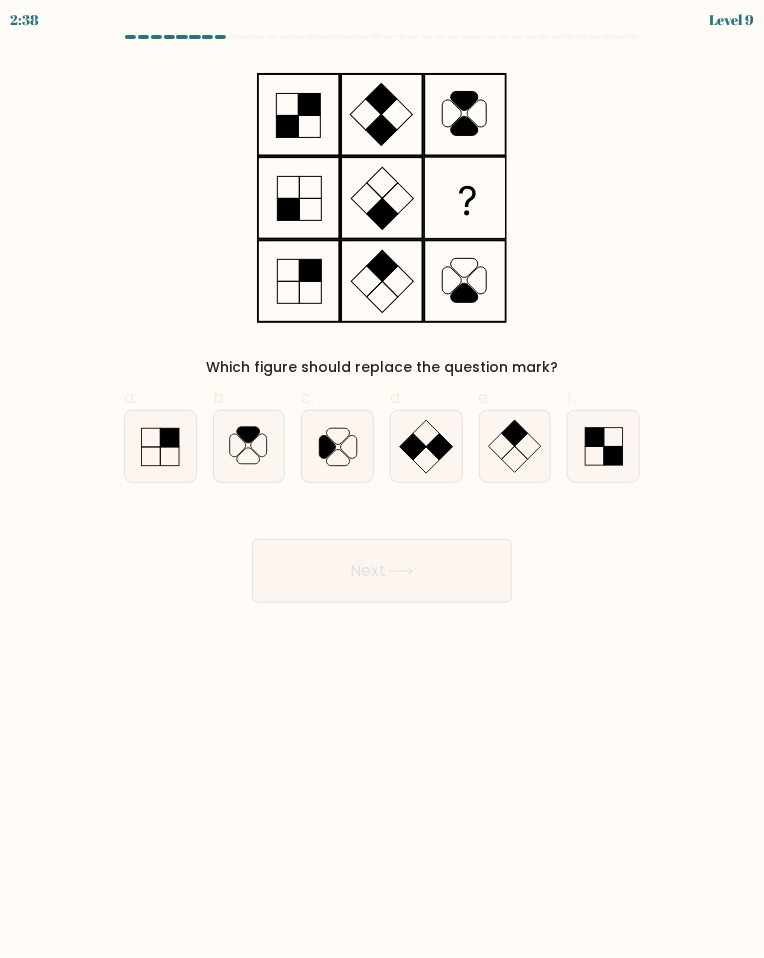 click 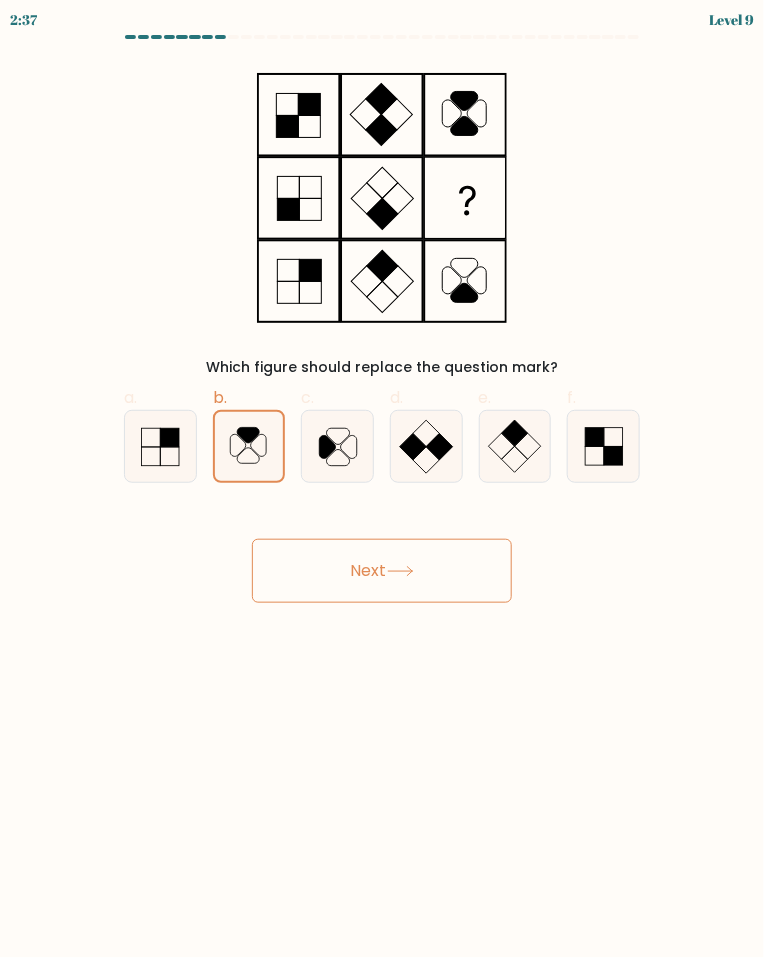 click on "Next" at bounding box center (382, 571) 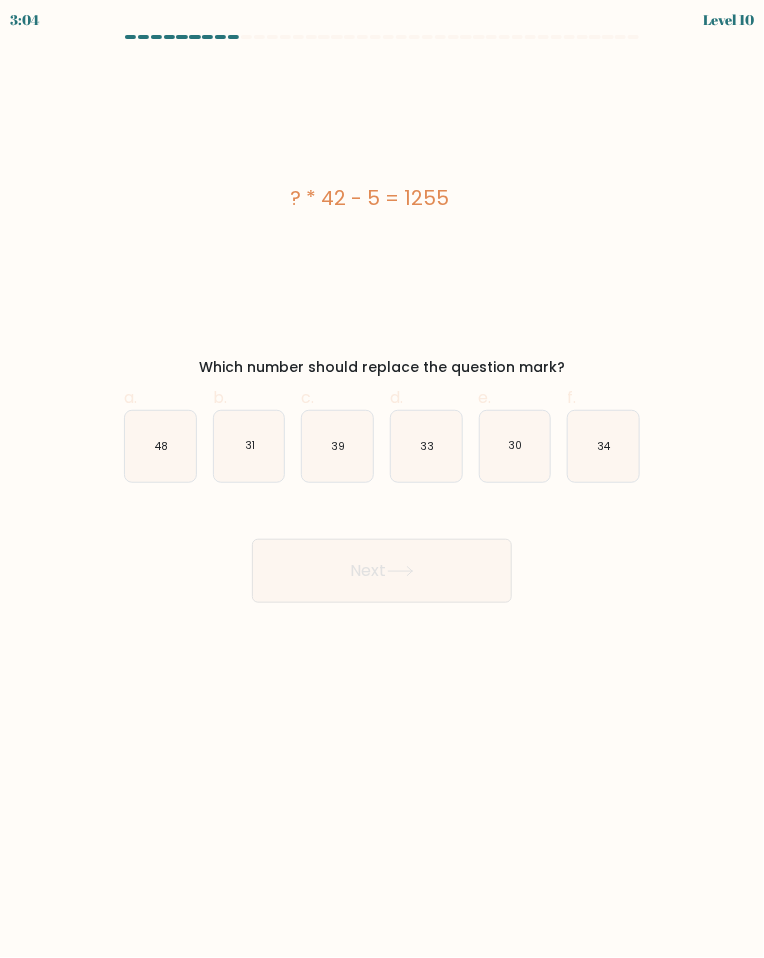click on "a." at bounding box center (382, 319) 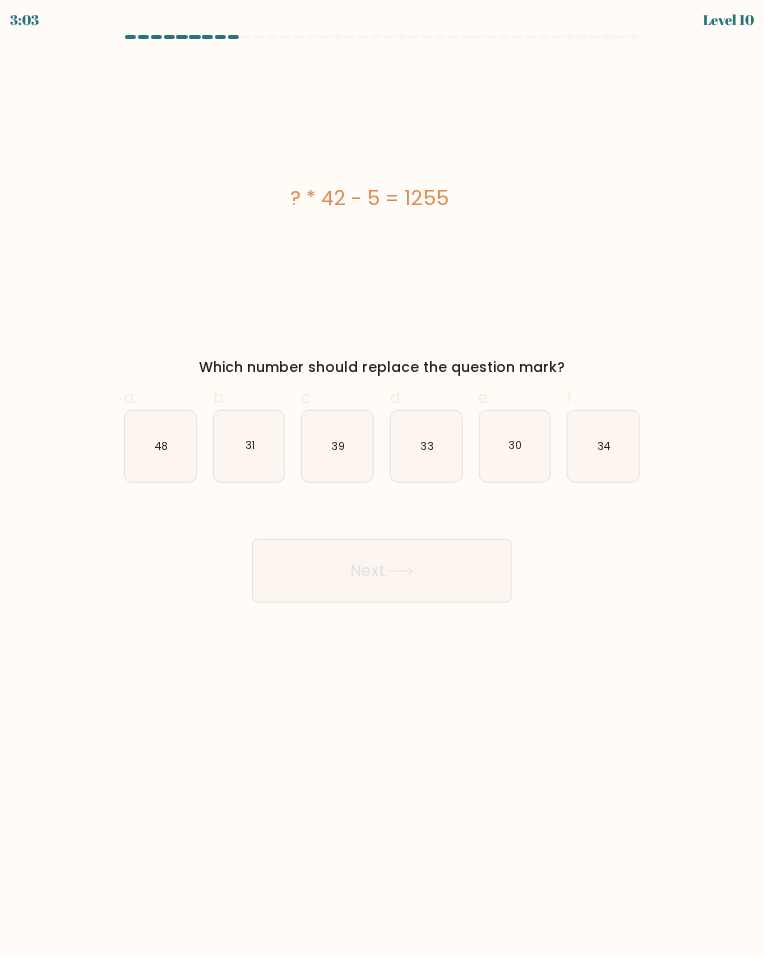 click on "a." at bounding box center [382, 319] 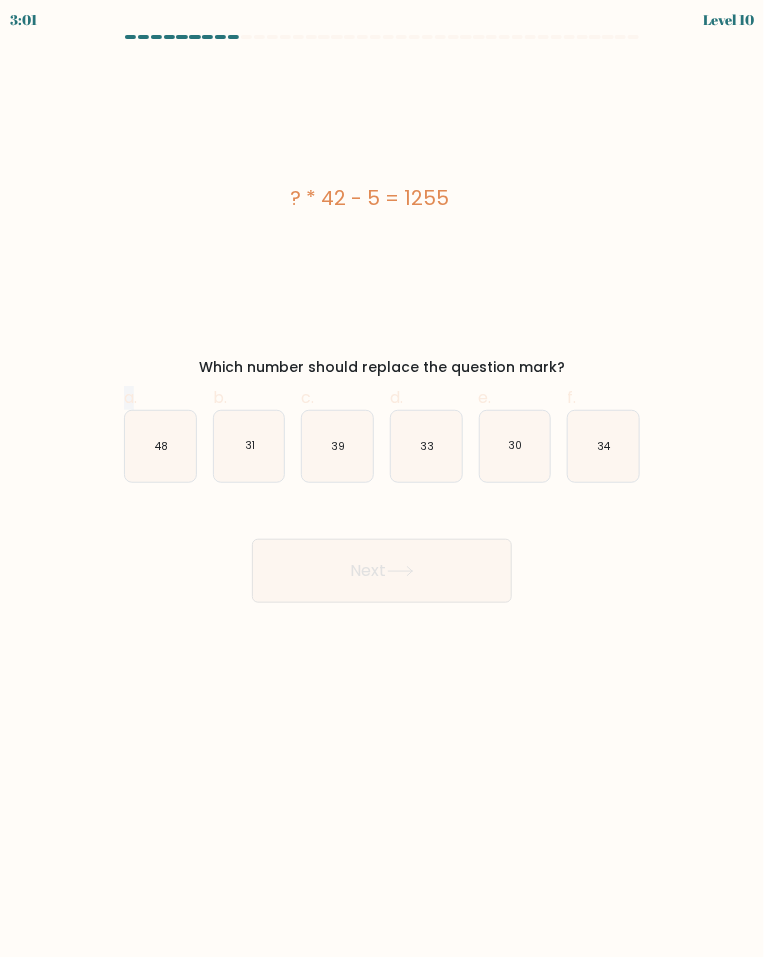 click on "a." at bounding box center [382, 319] 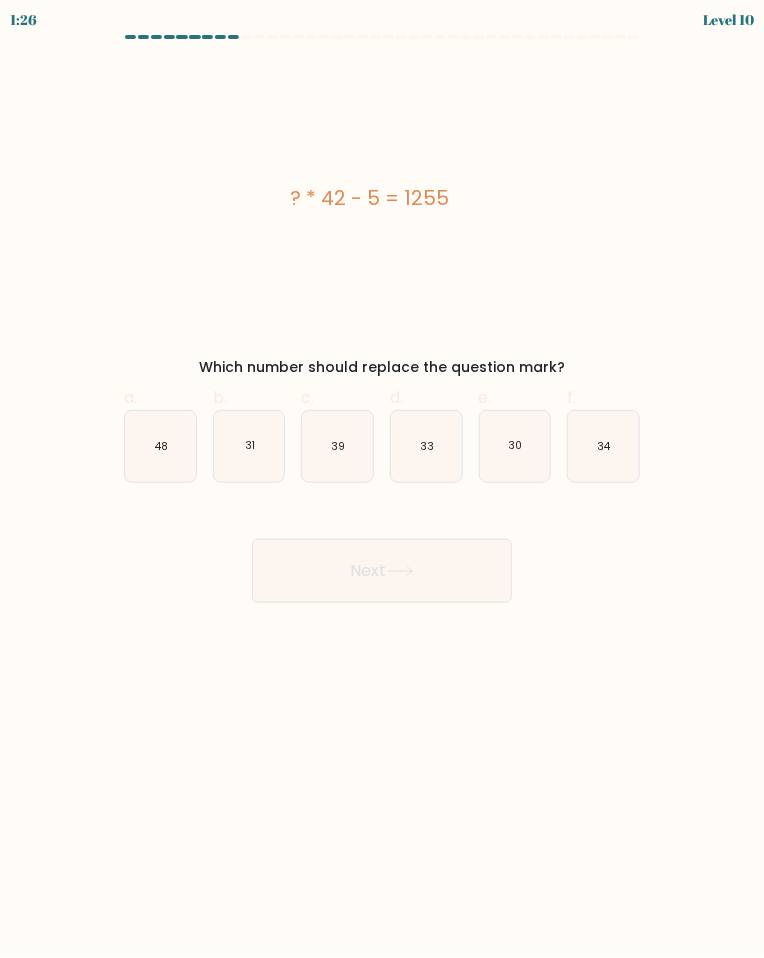 click on "30" 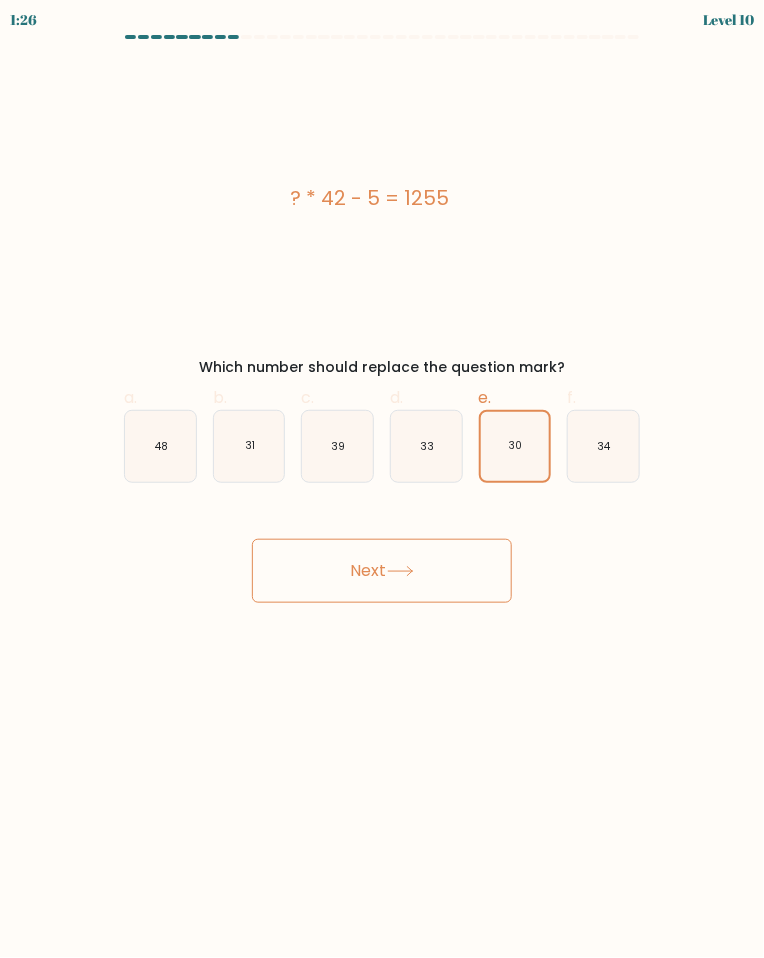 click on "Next" at bounding box center [382, 571] 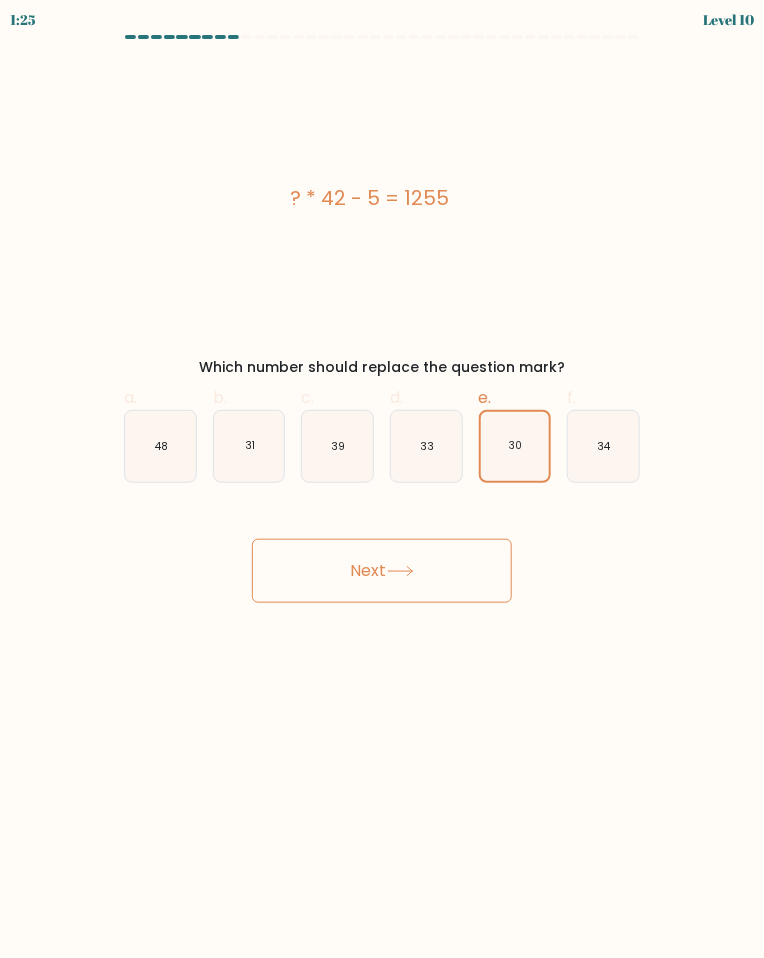 click on "Next" at bounding box center (382, 571) 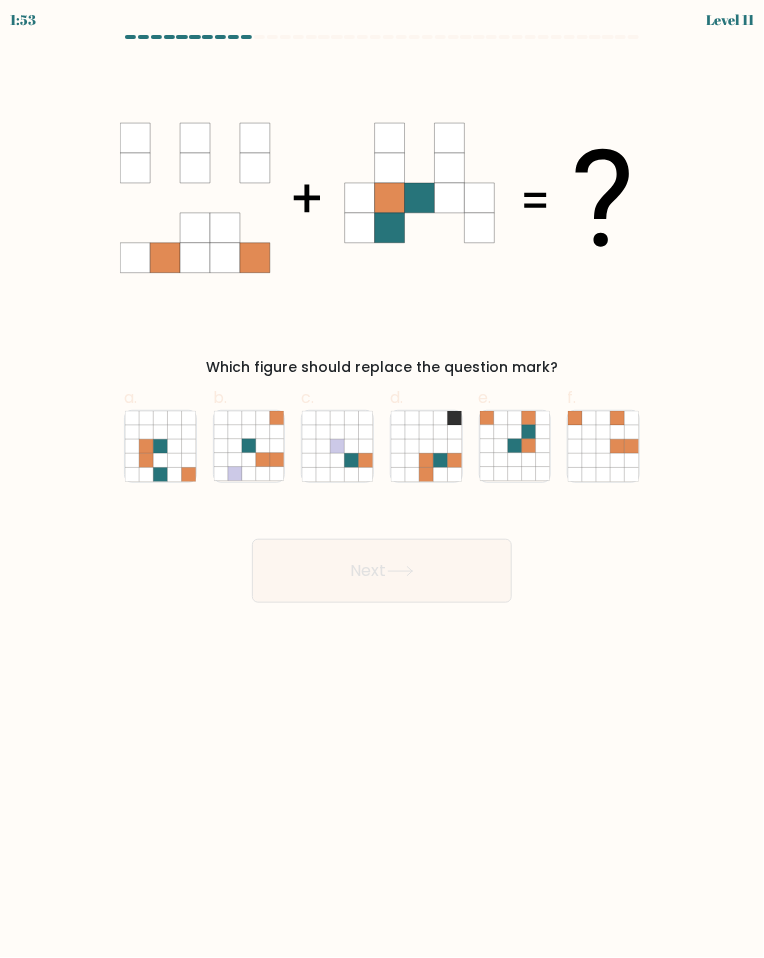click at bounding box center [382, 319] 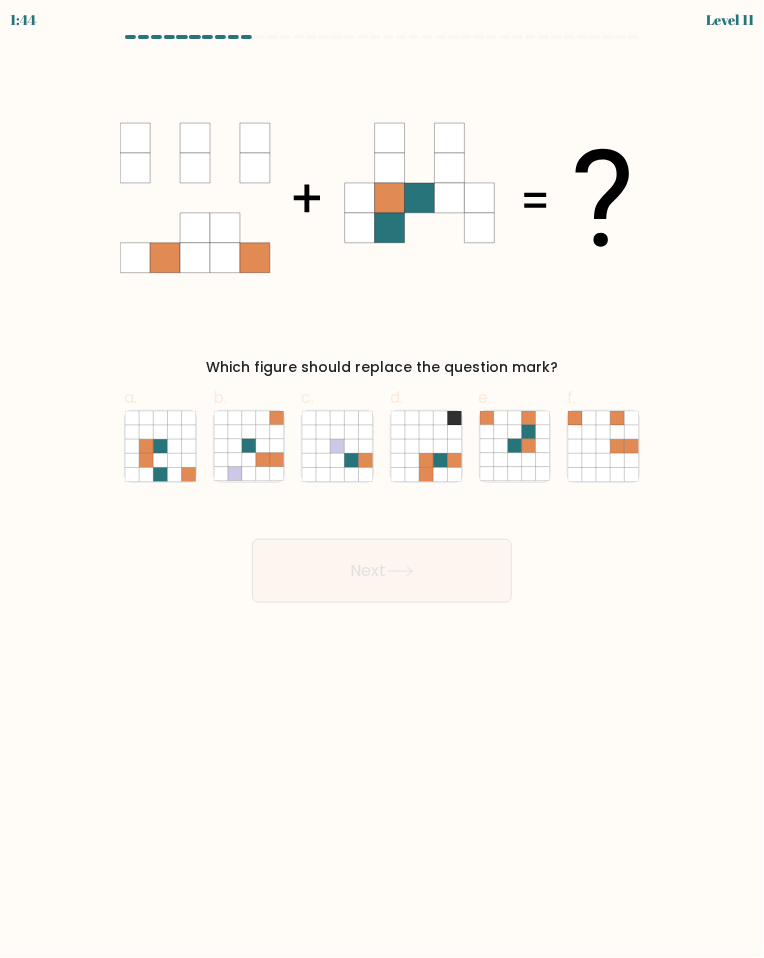 click 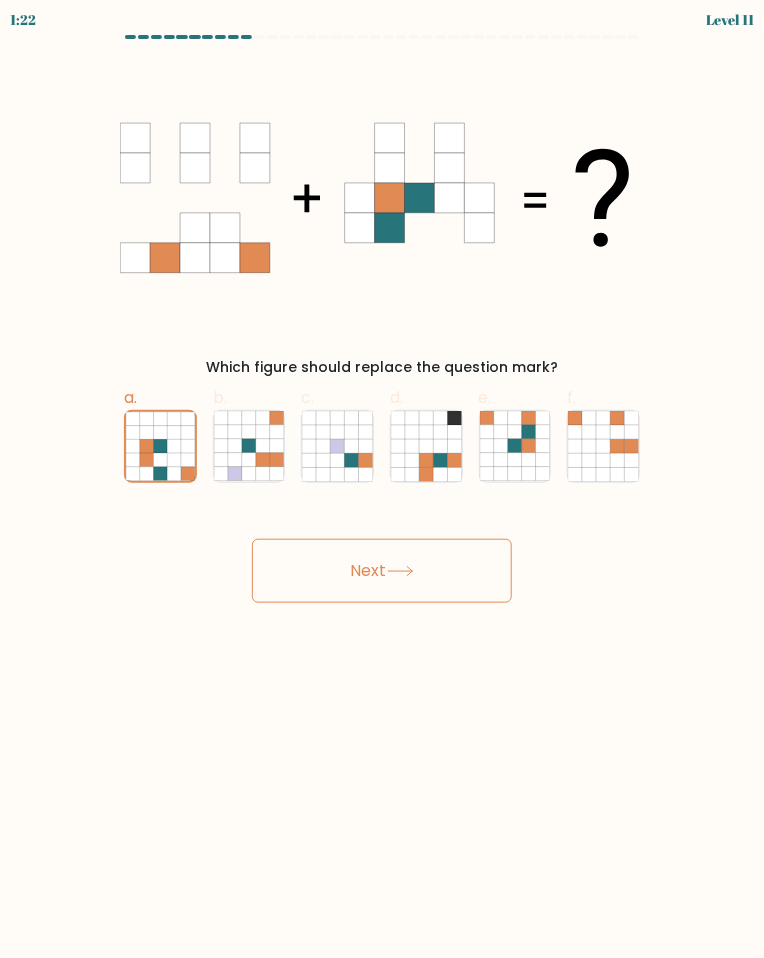 click 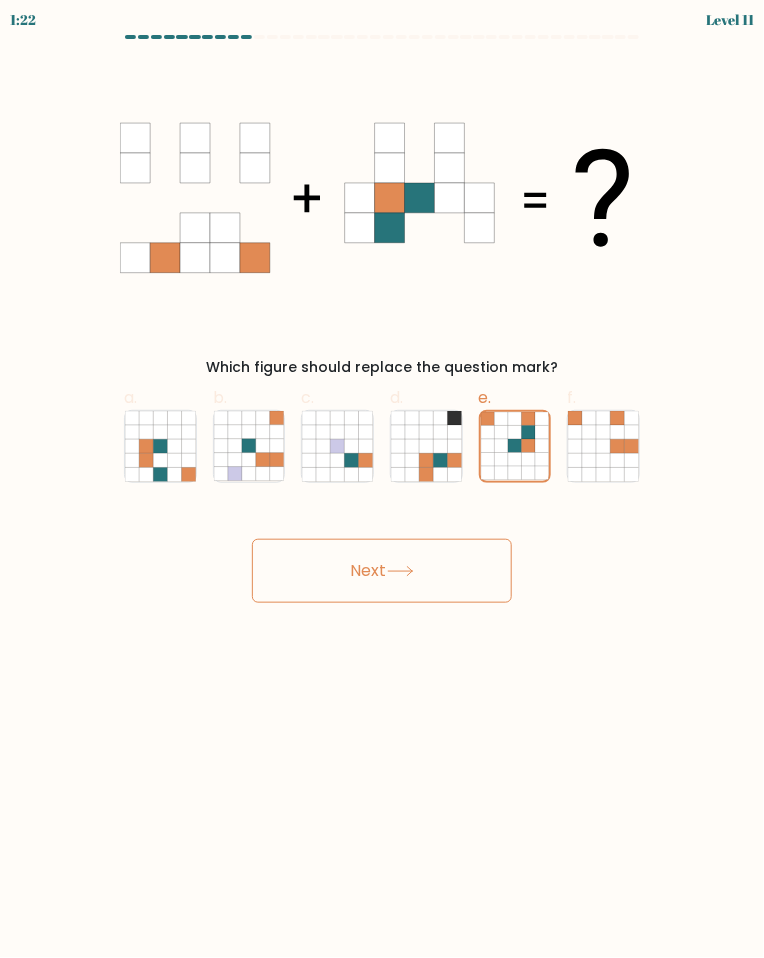 click on "Next" at bounding box center [382, 571] 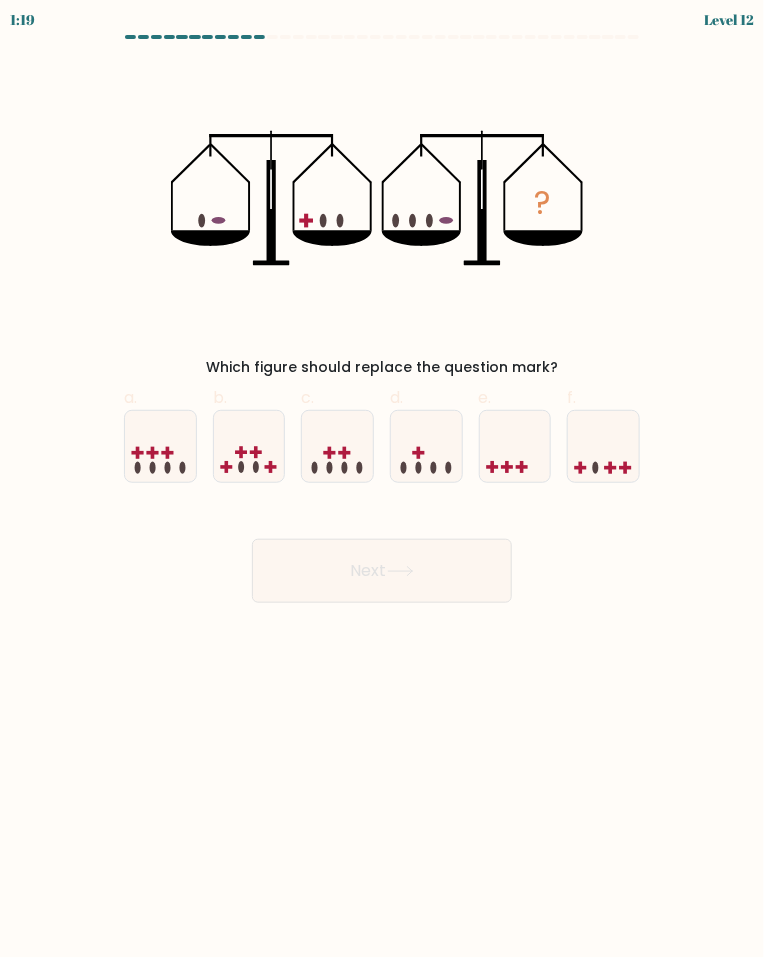 click 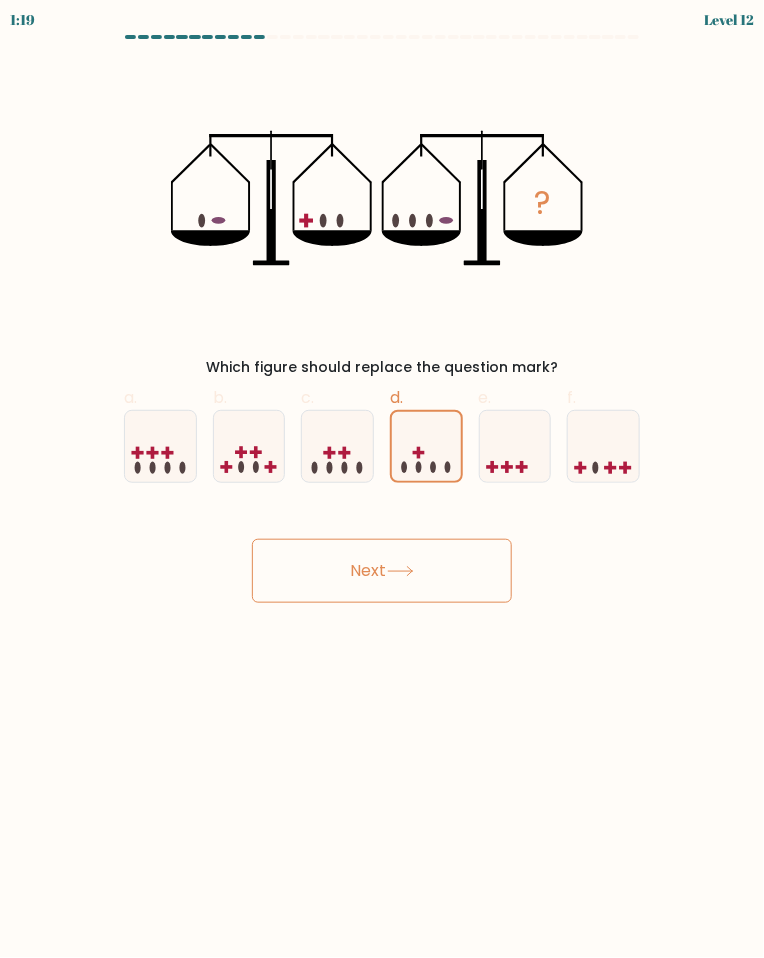 click on "Next" at bounding box center (382, 571) 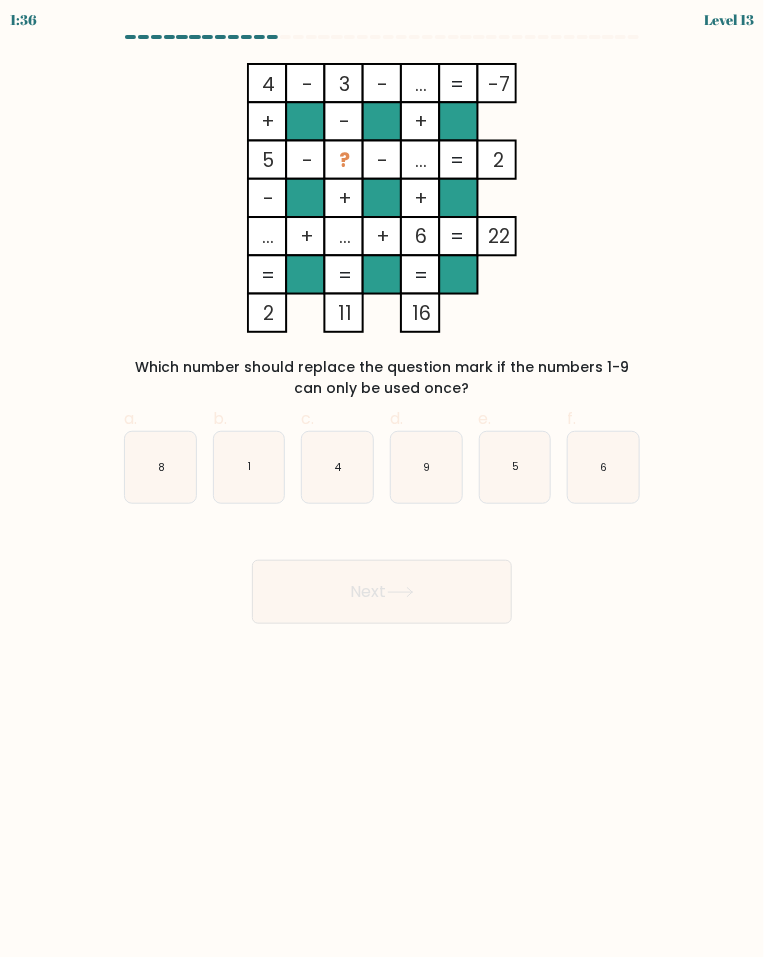click 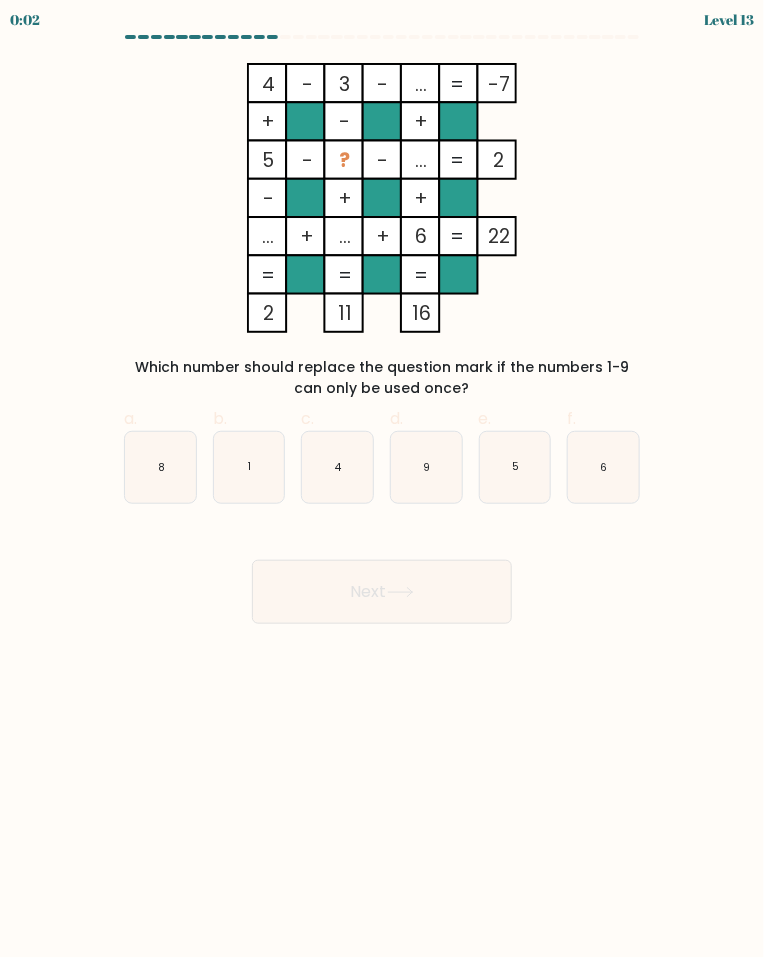 click on "9" 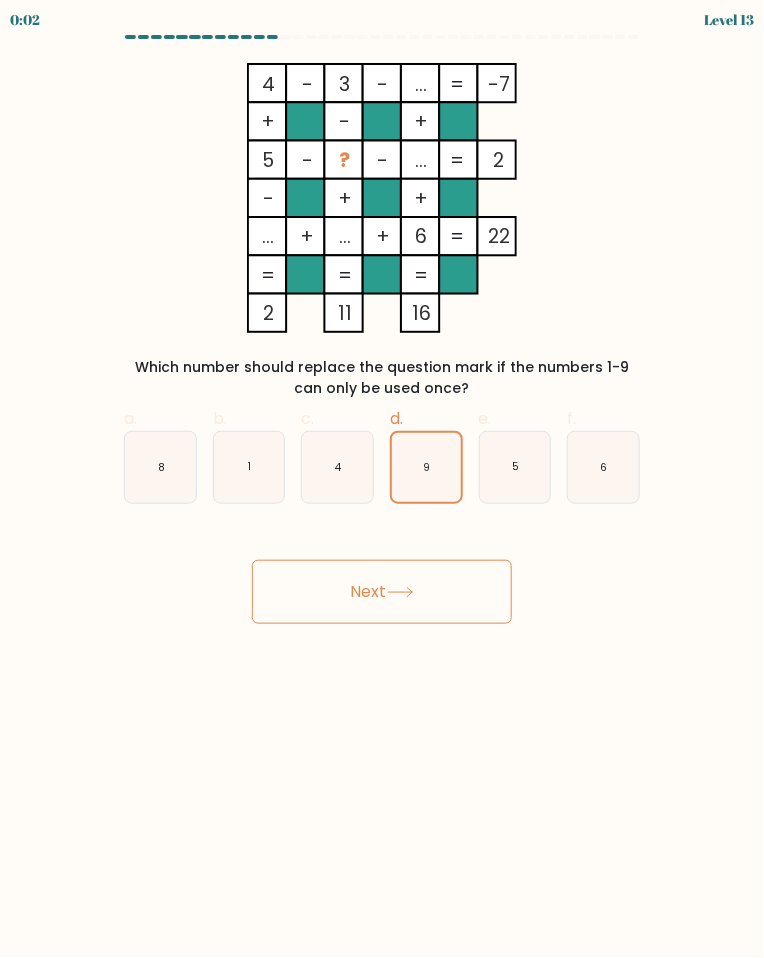 click 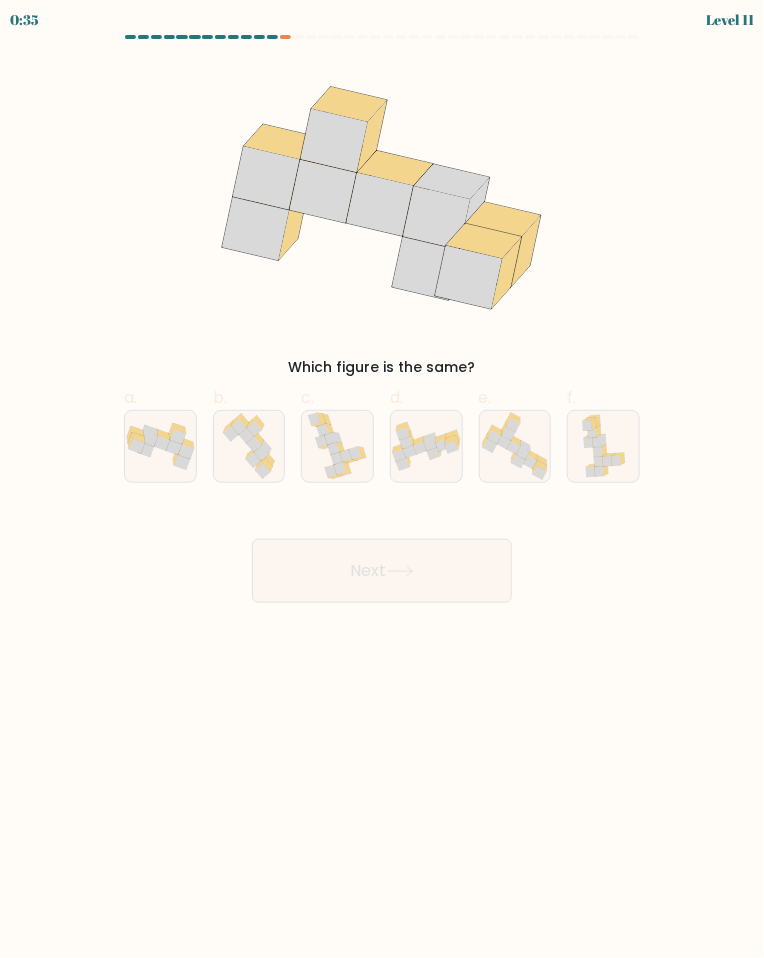click 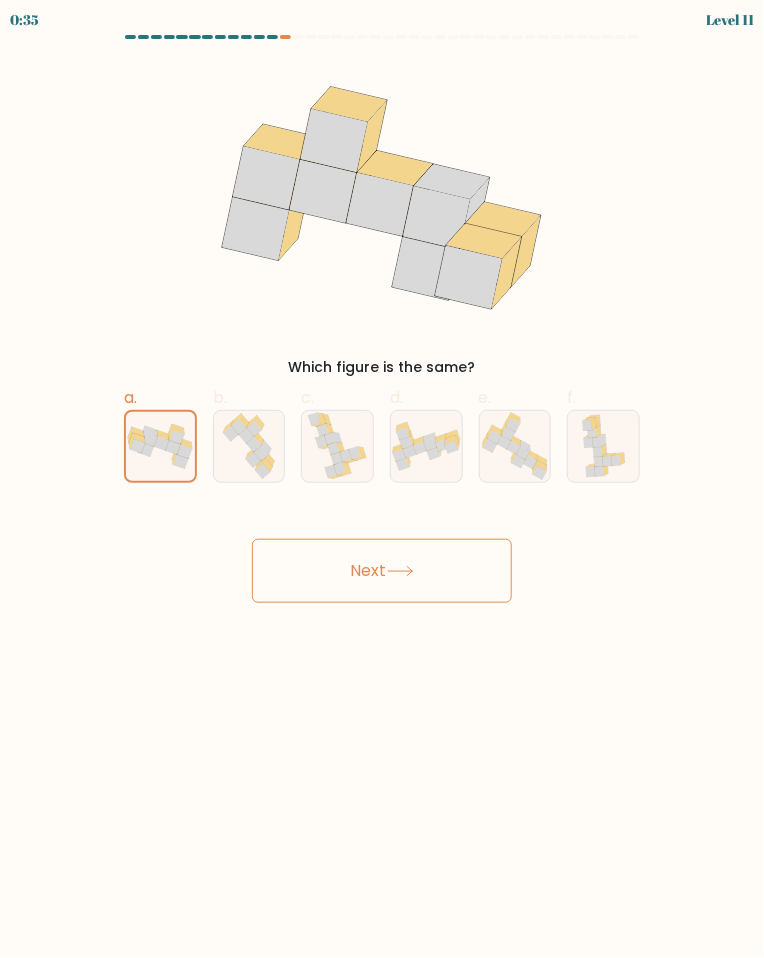 click on "Next" at bounding box center (382, 571) 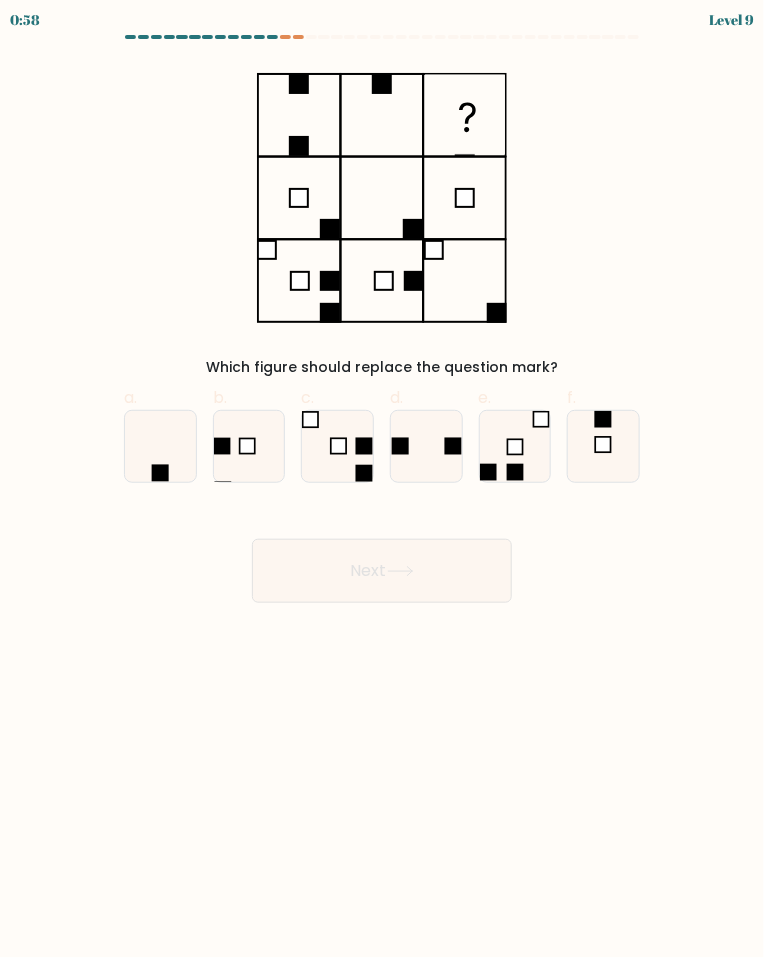 click 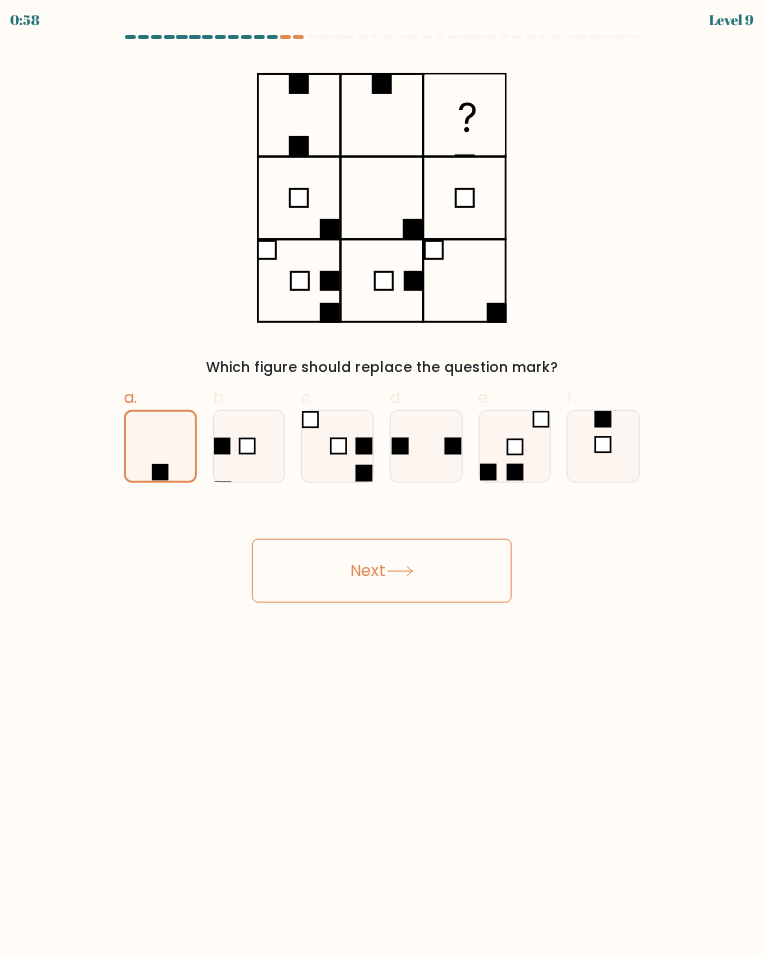 click on "Next" at bounding box center [382, 571] 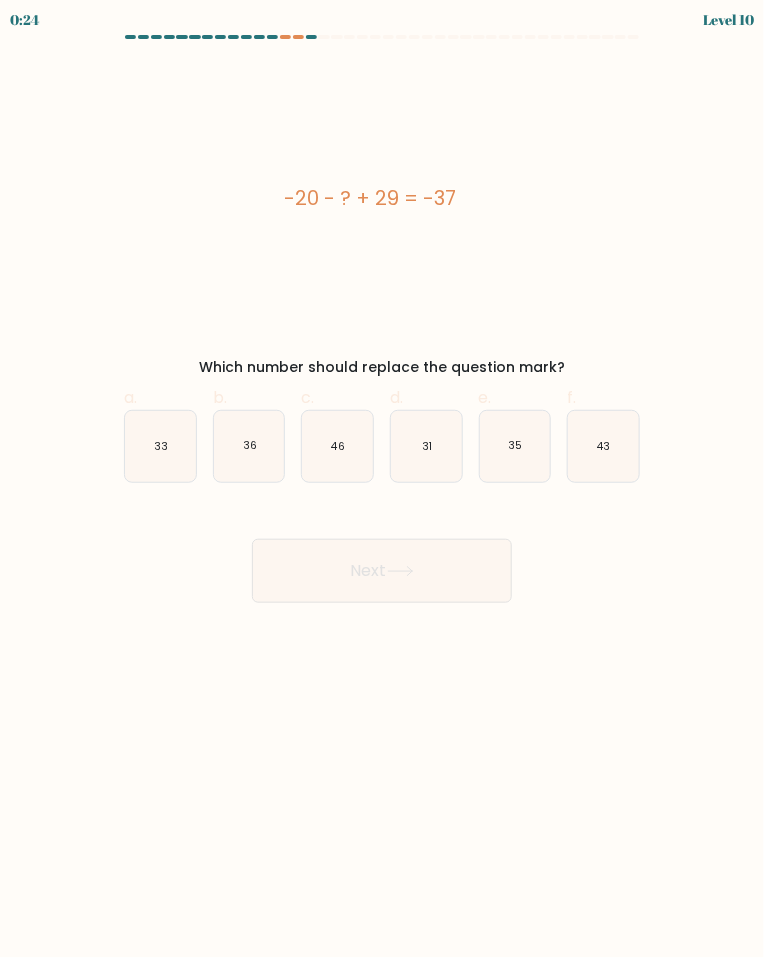 click on "46" 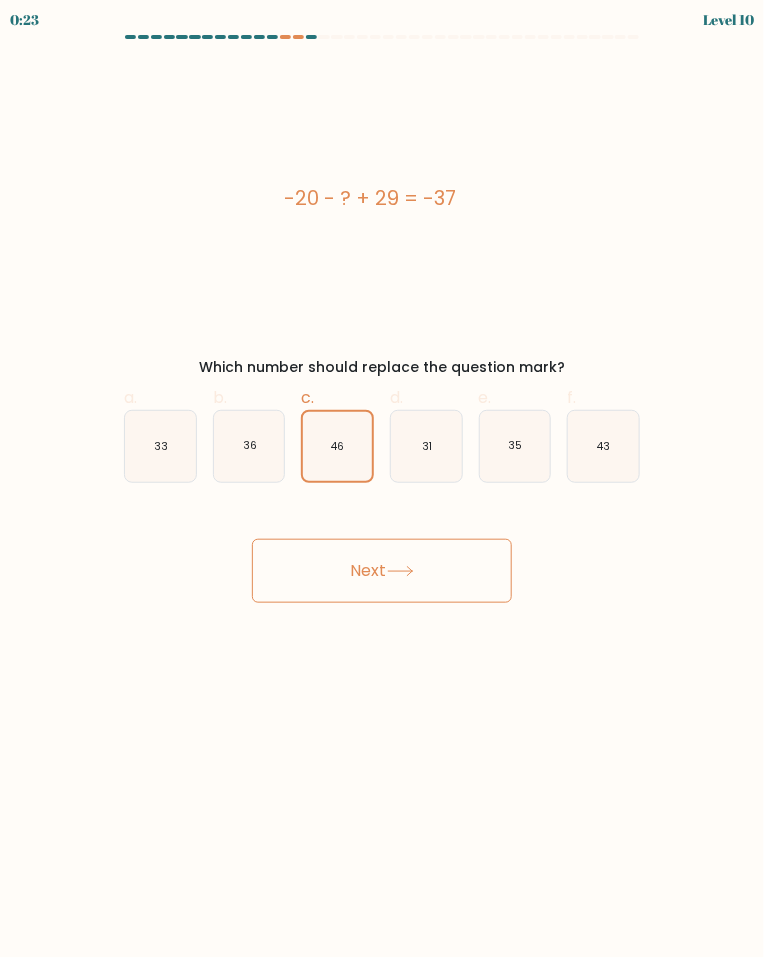 click on "Next" at bounding box center [382, 571] 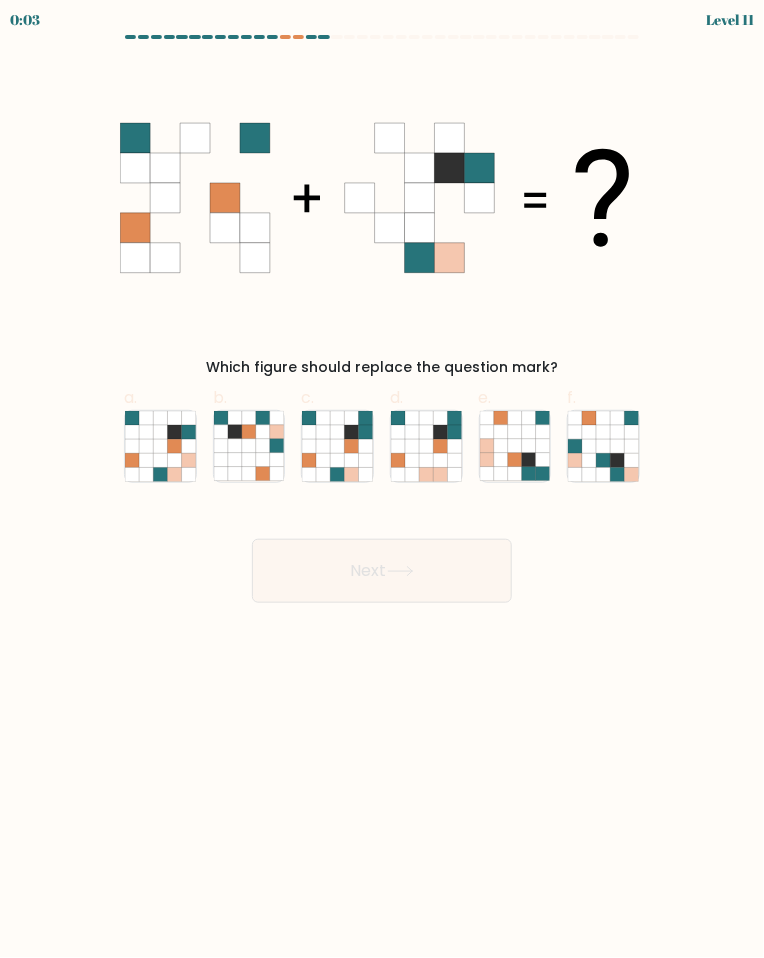 click 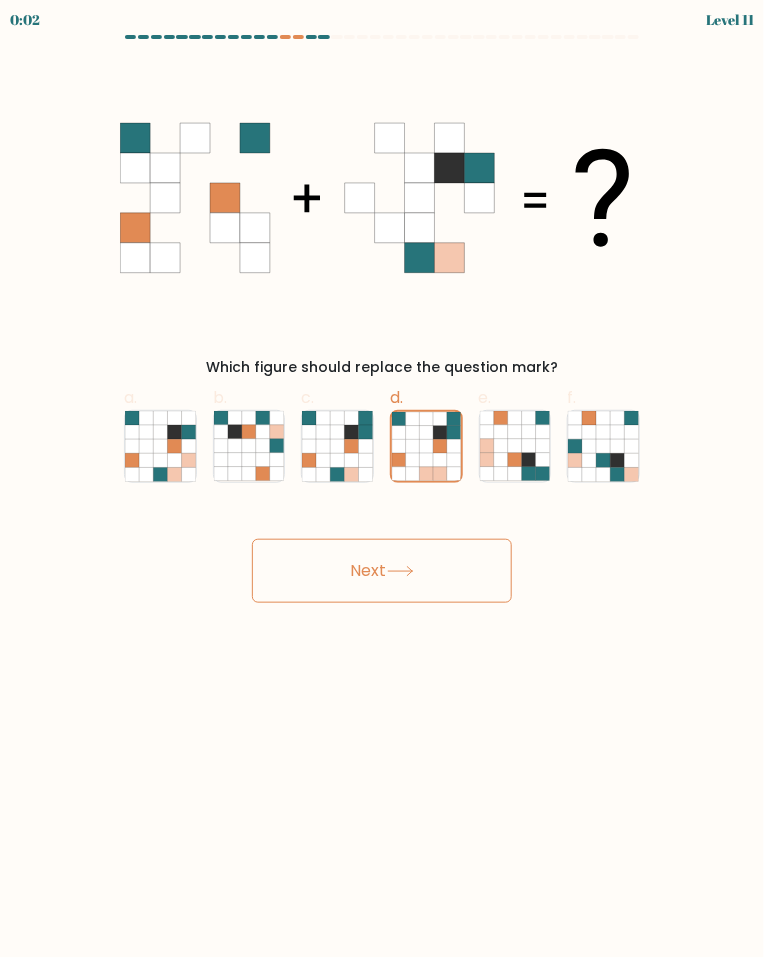 click on "Next" at bounding box center [382, 571] 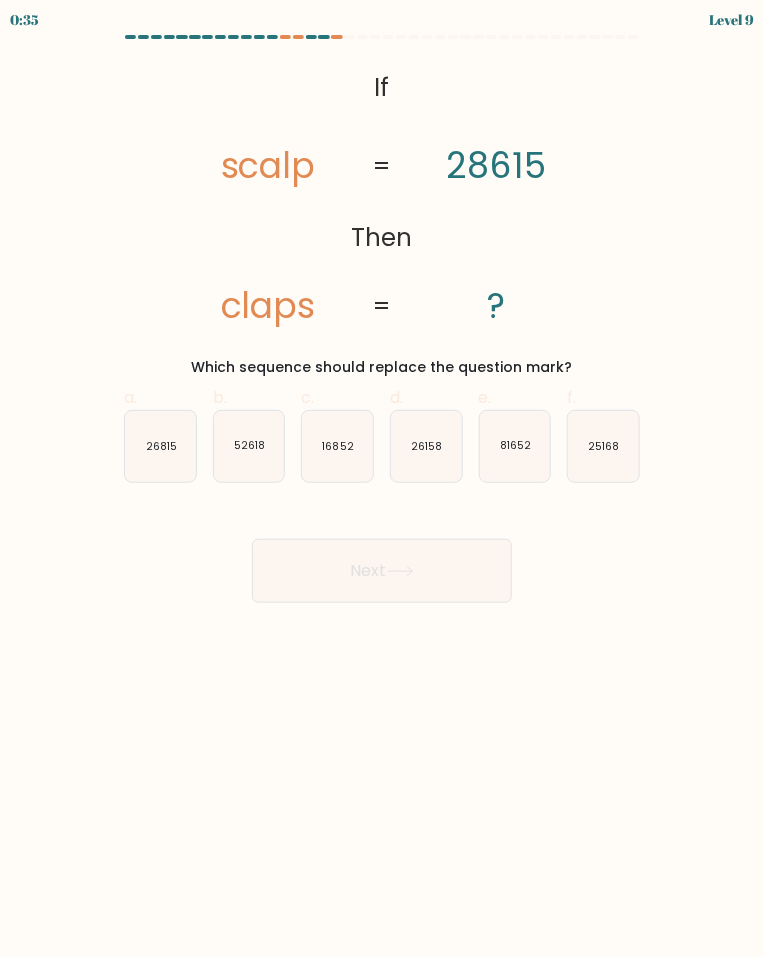 click on "81652" 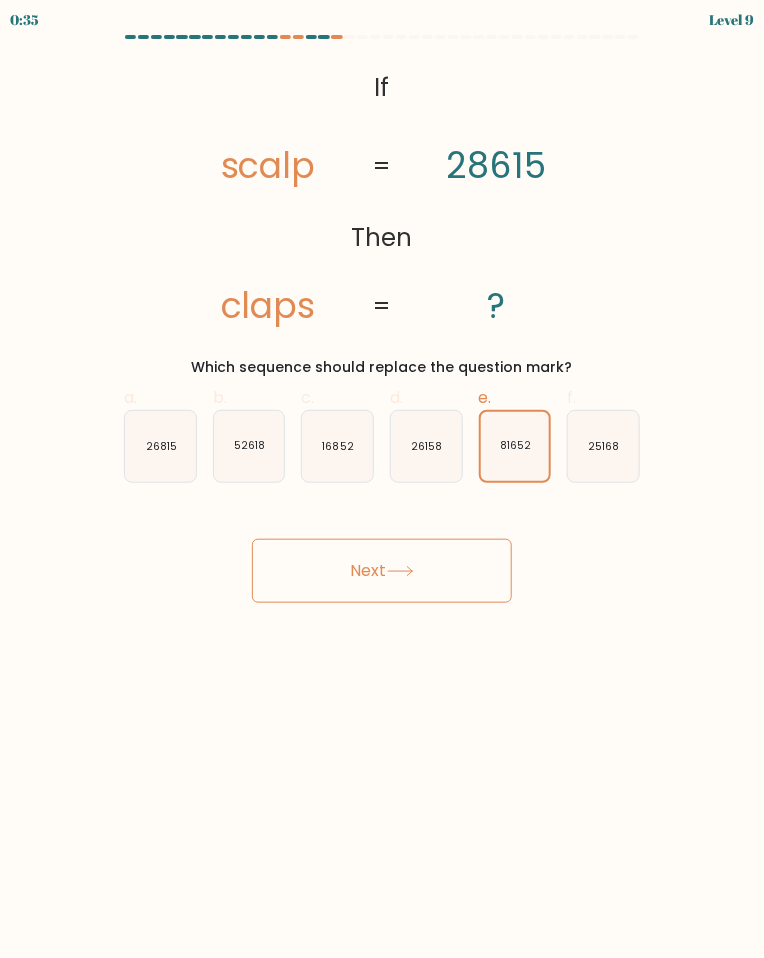click on "Next" at bounding box center (382, 571) 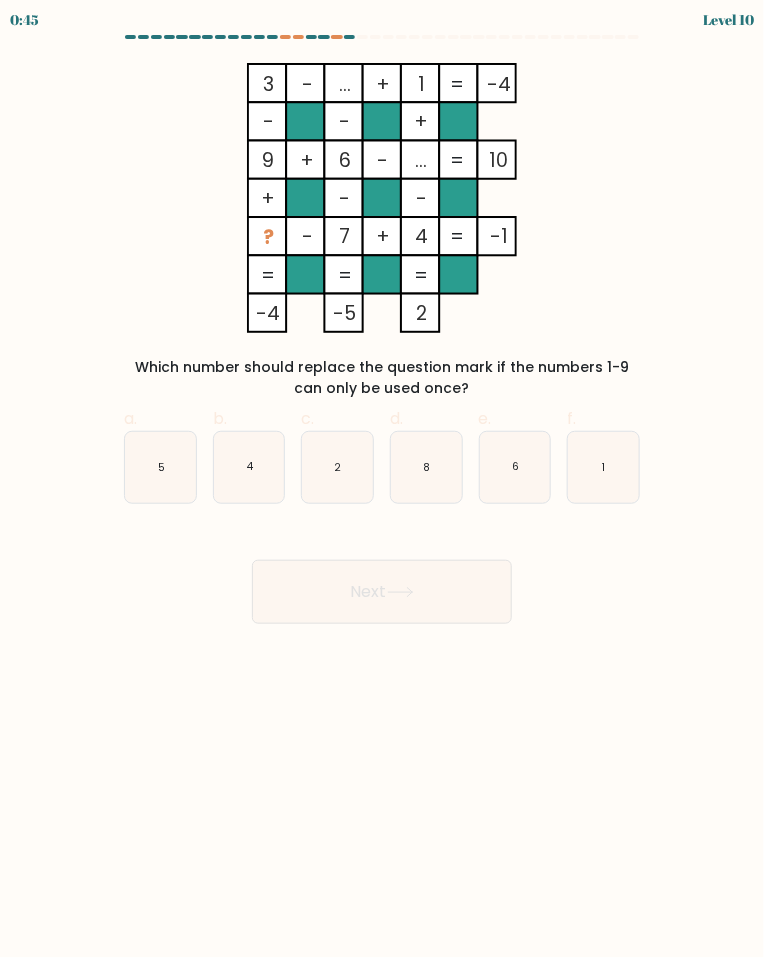 click on "2" 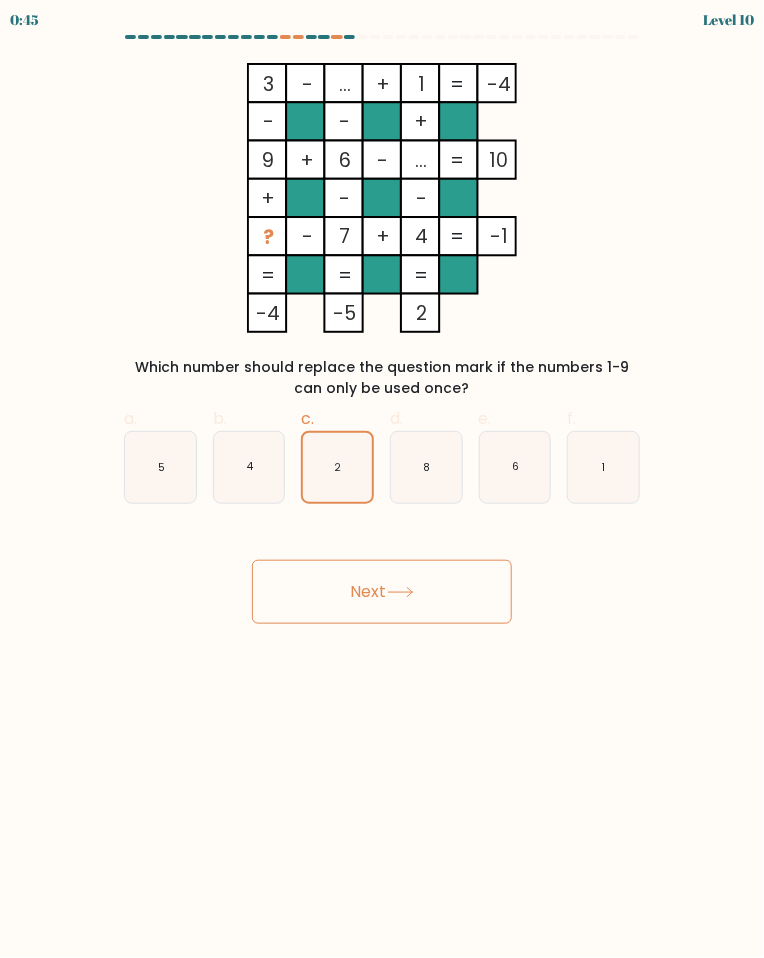 click on "Next" at bounding box center (382, 592) 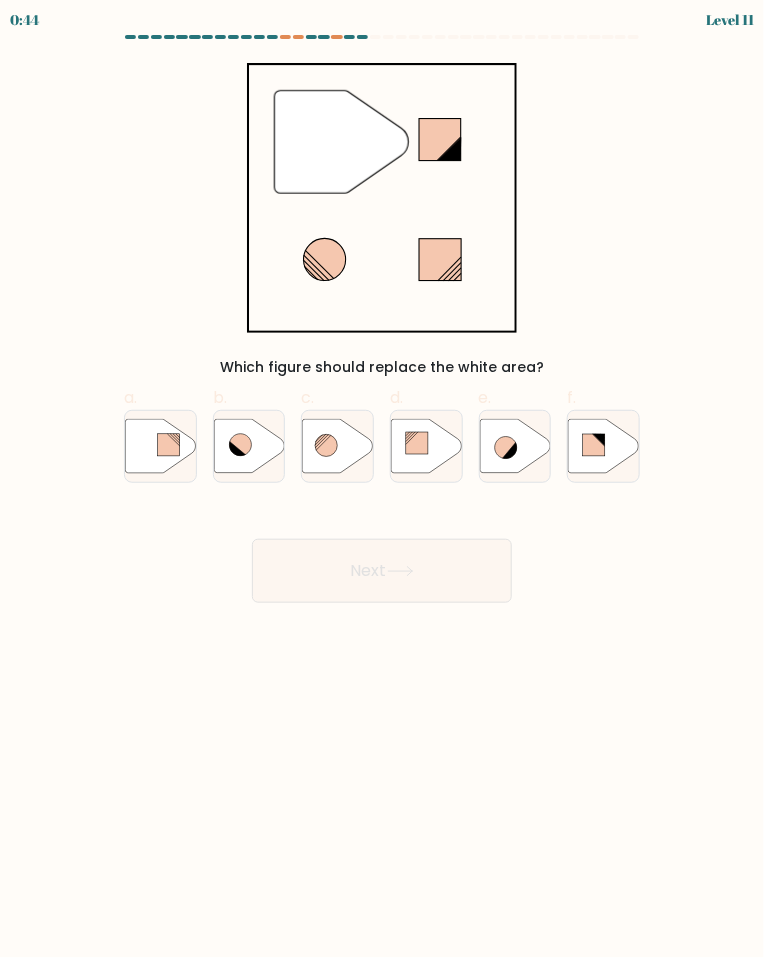 click on "Next" at bounding box center [382, 571] 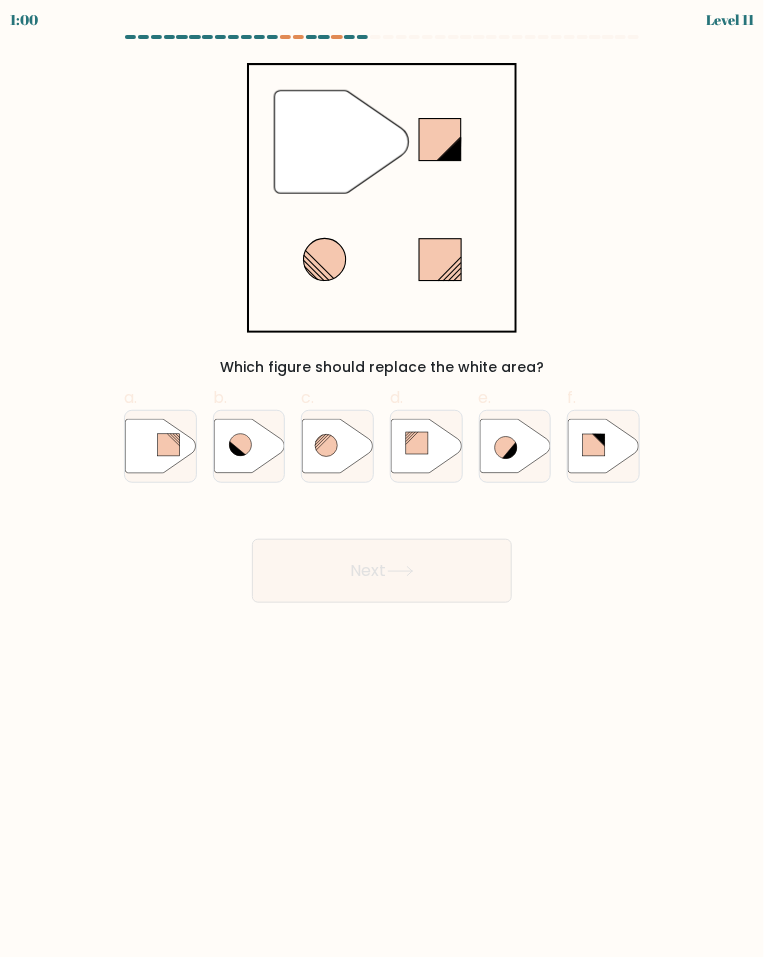 click 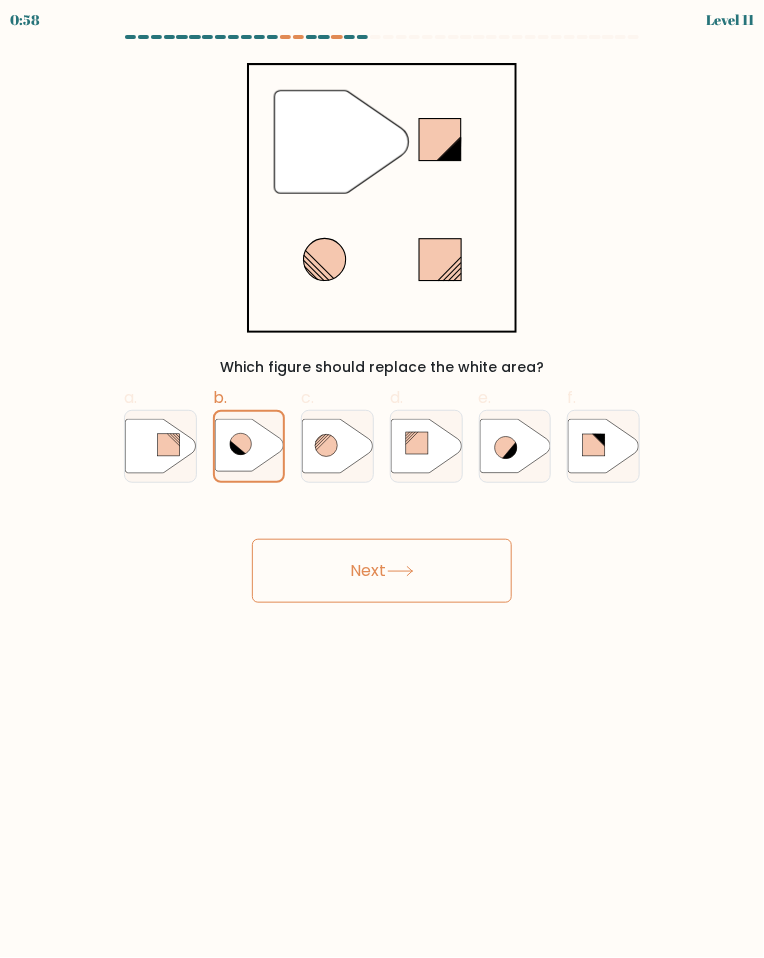 click on "Next" at bounding box center (382, 571) 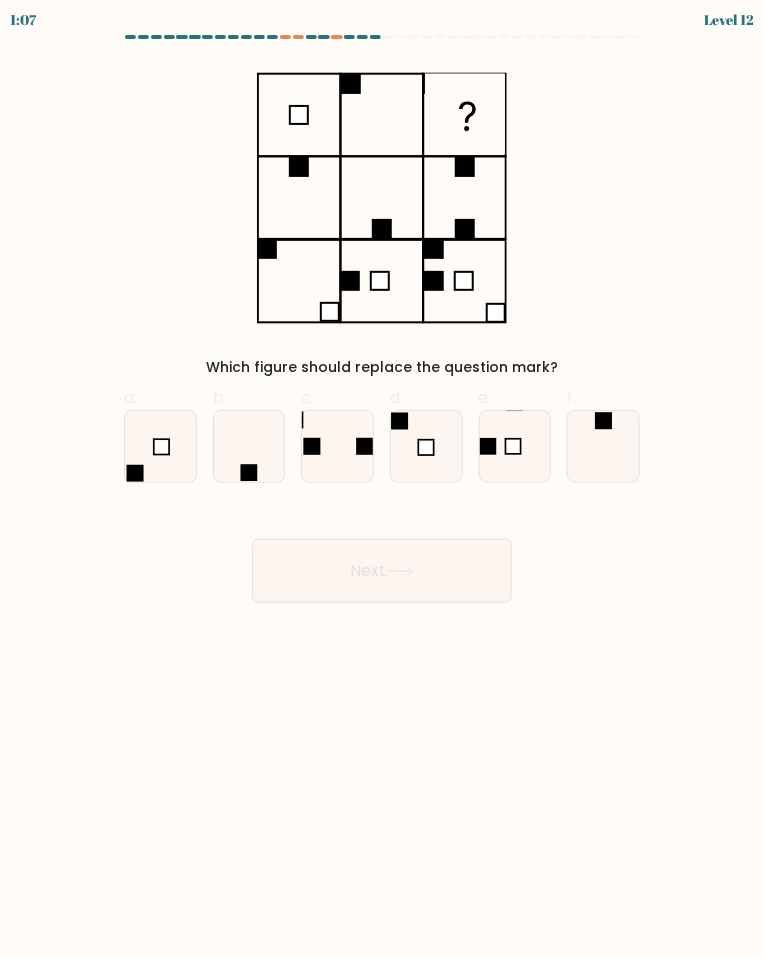 click 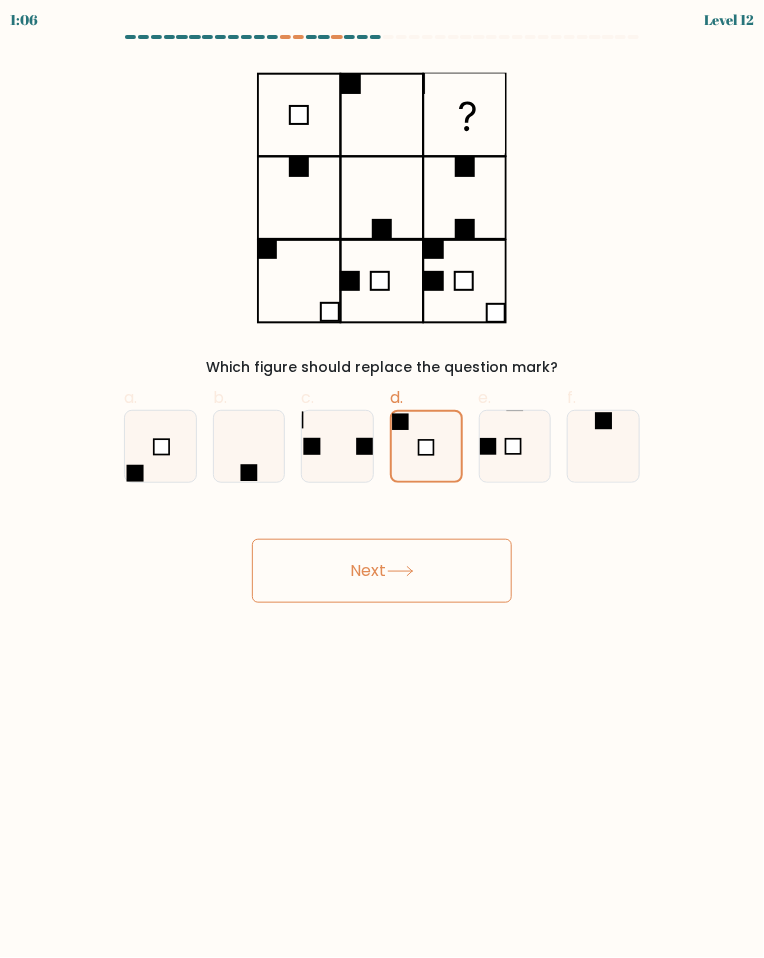 click on "Next" at bounding box center (382, 571) 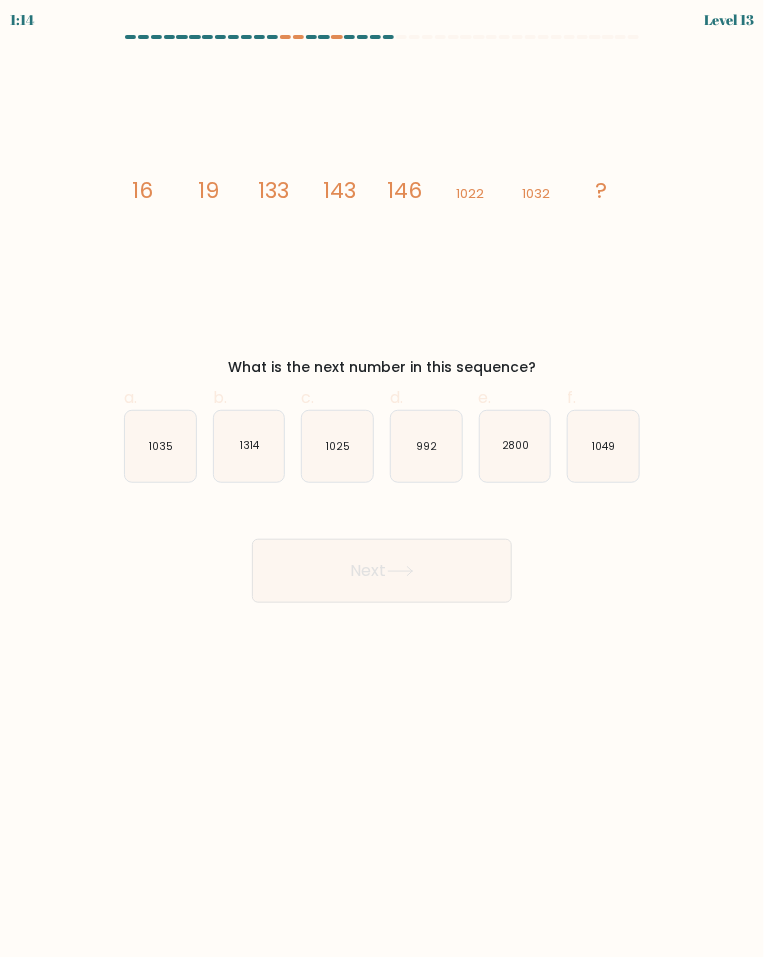 click on "1035" 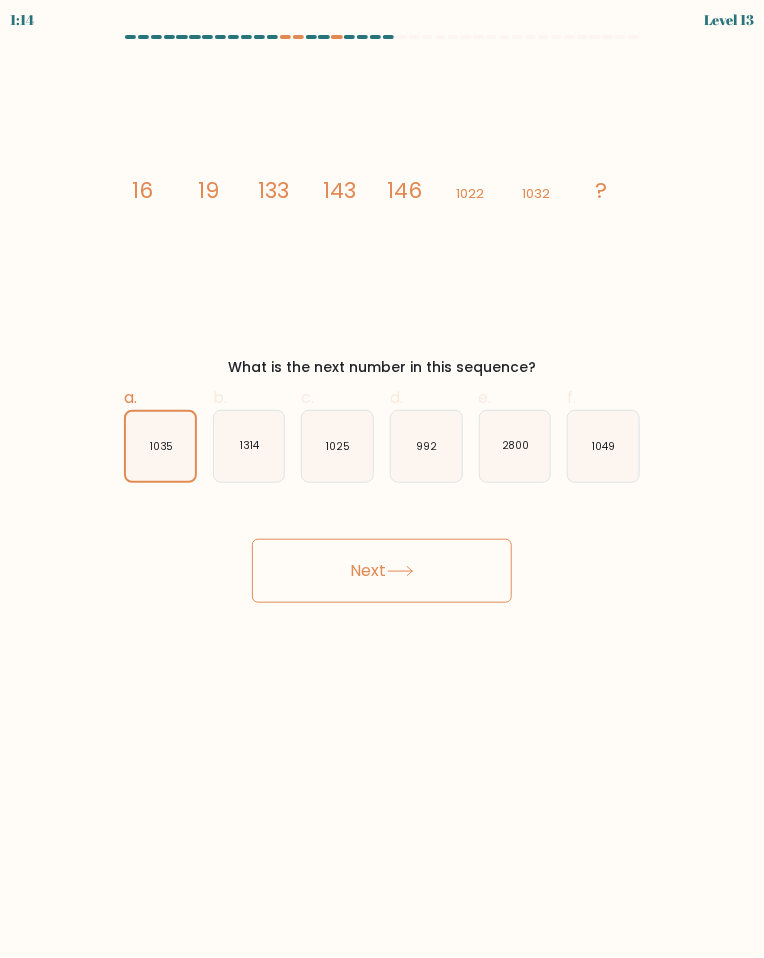 click on "Next" at bounding box center (382, 571) 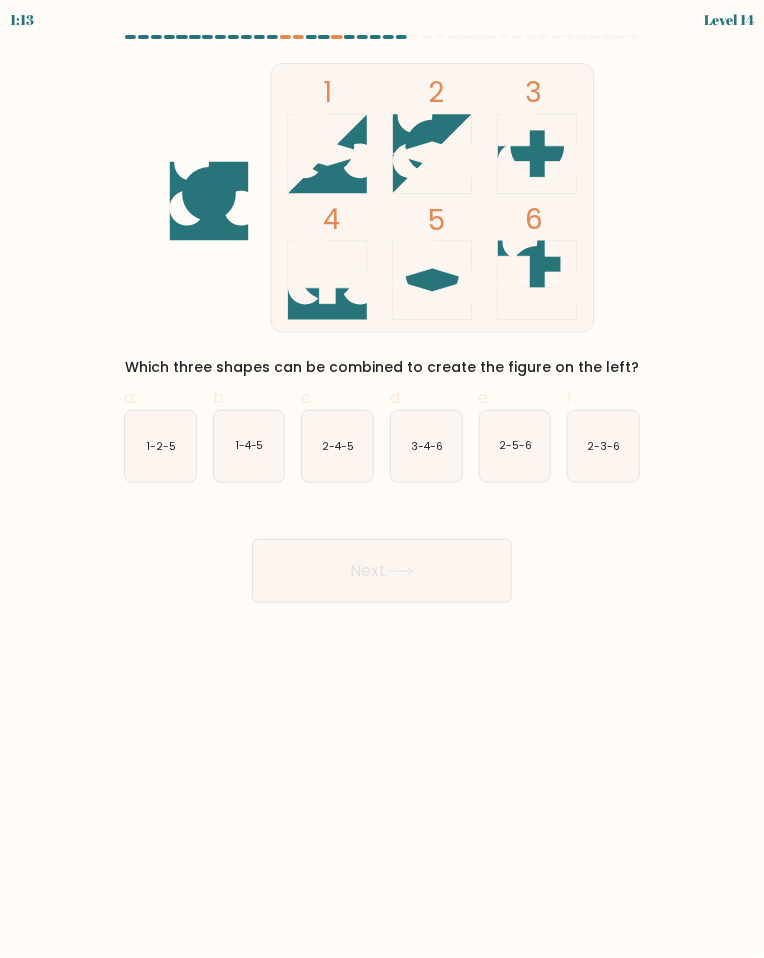 click on "Next" at bounding box center (382, 571) 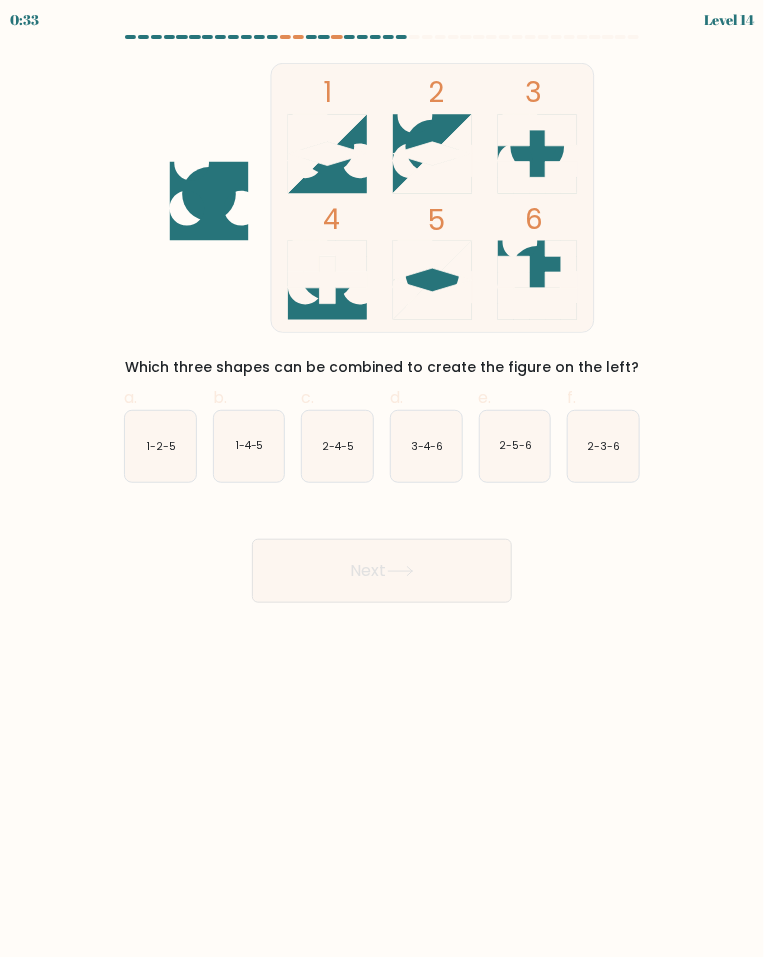 click on "2-4-5" 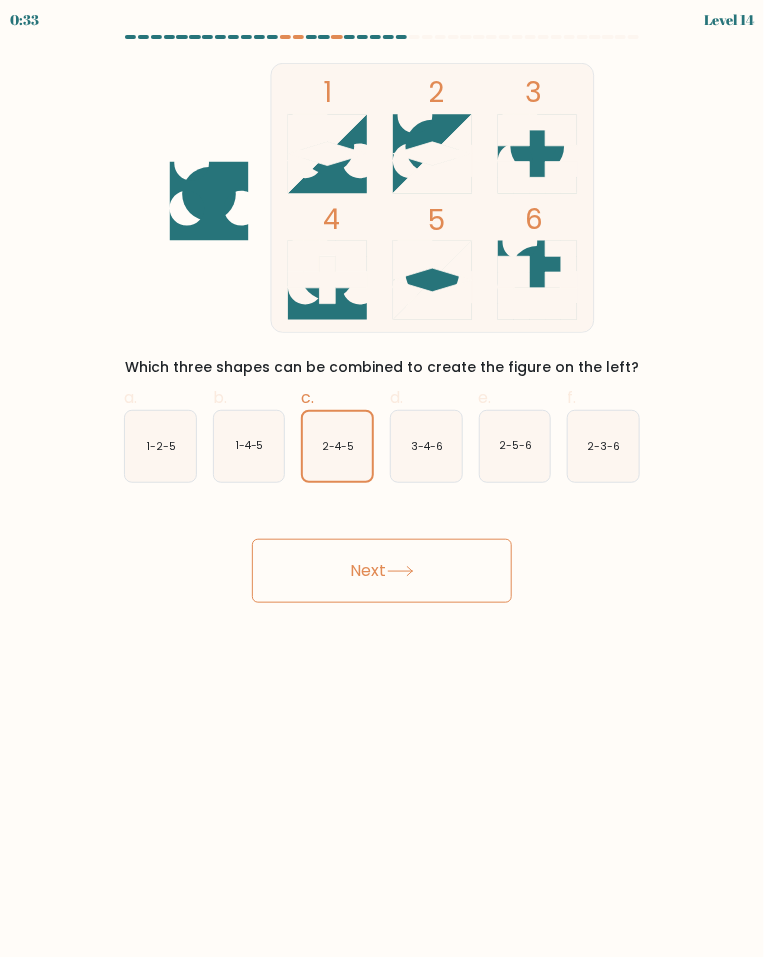 click on "Next" at bounding box center (382, 571) 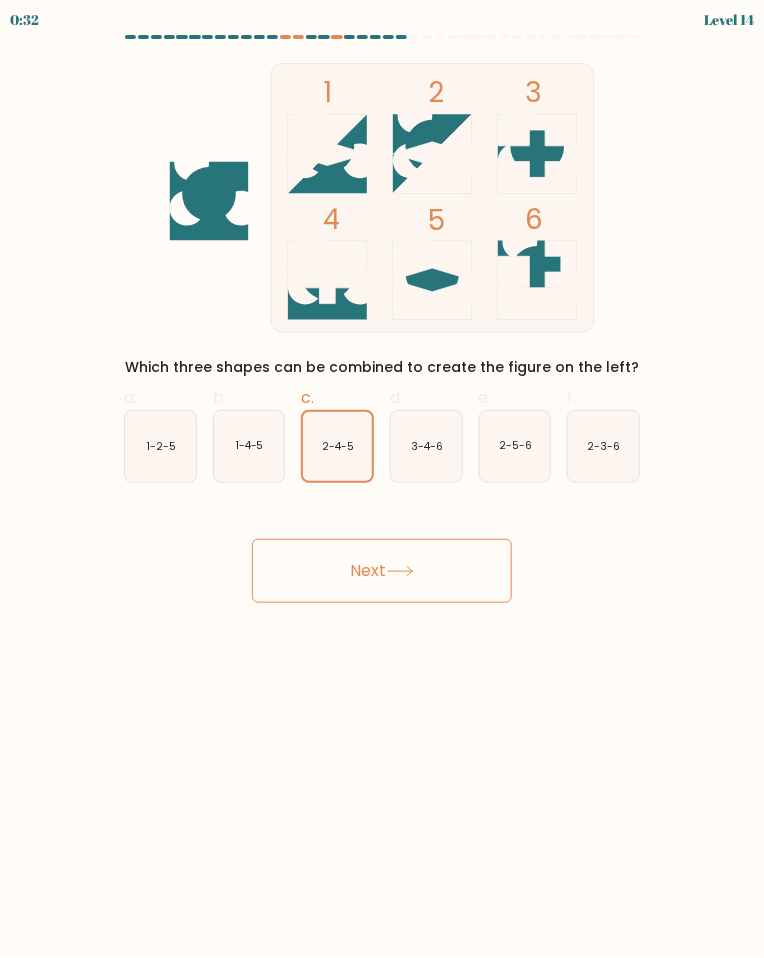 click on "Next" at bounding box center [382, 571] 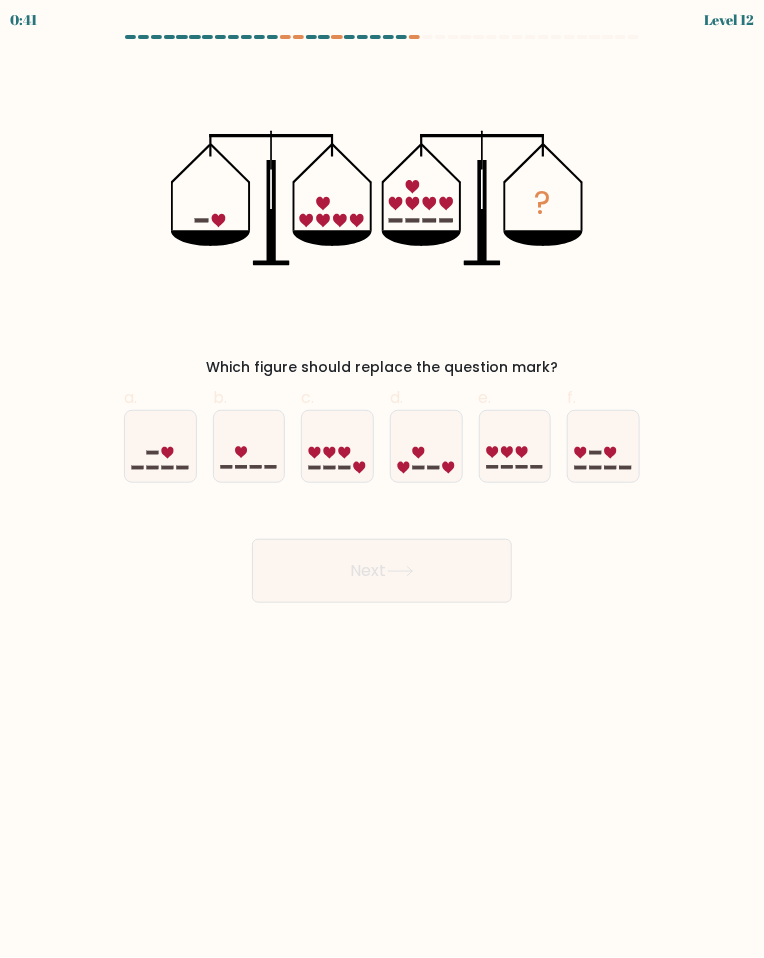 click 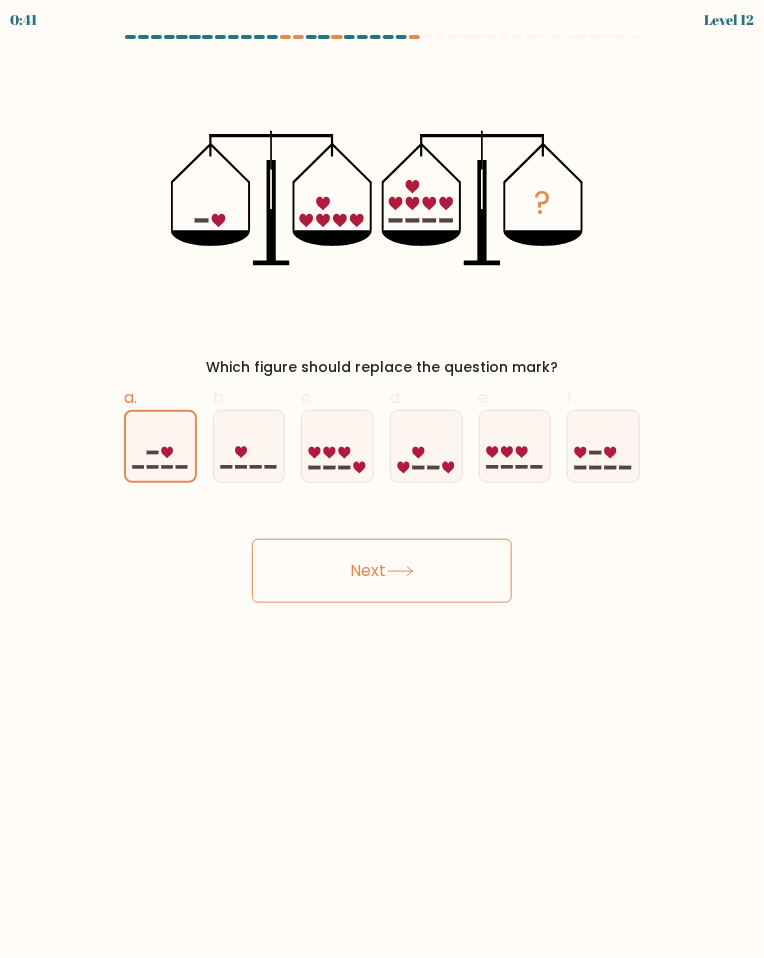 click on "Next" at bounding box center [382, 571] 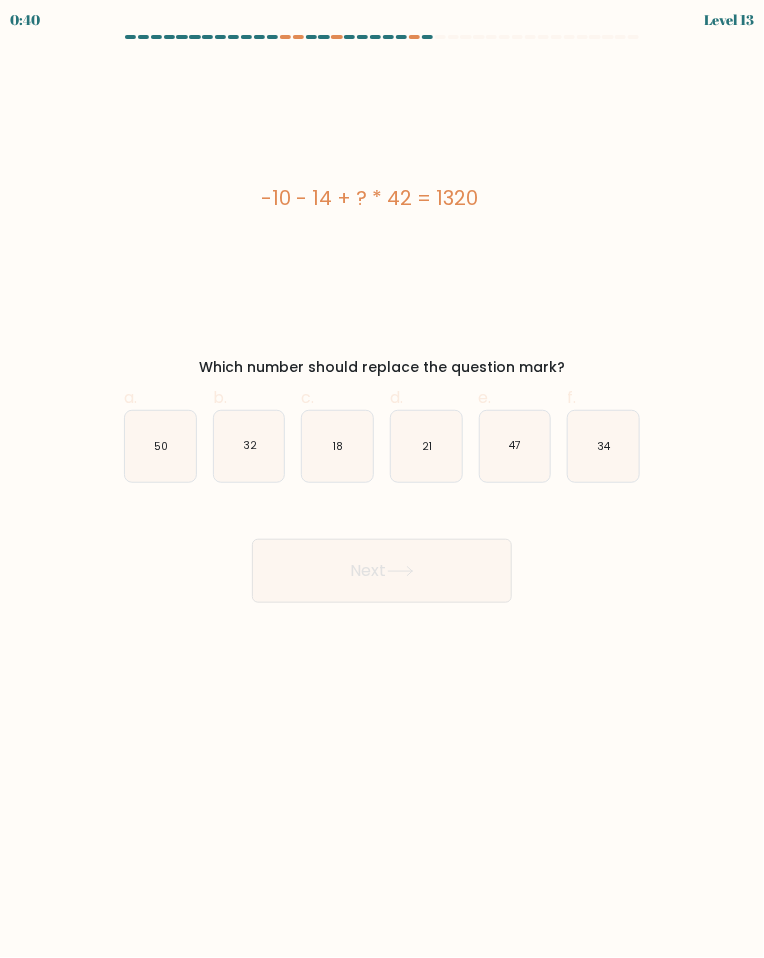 click on "Next" at bounding box center (382, 571) 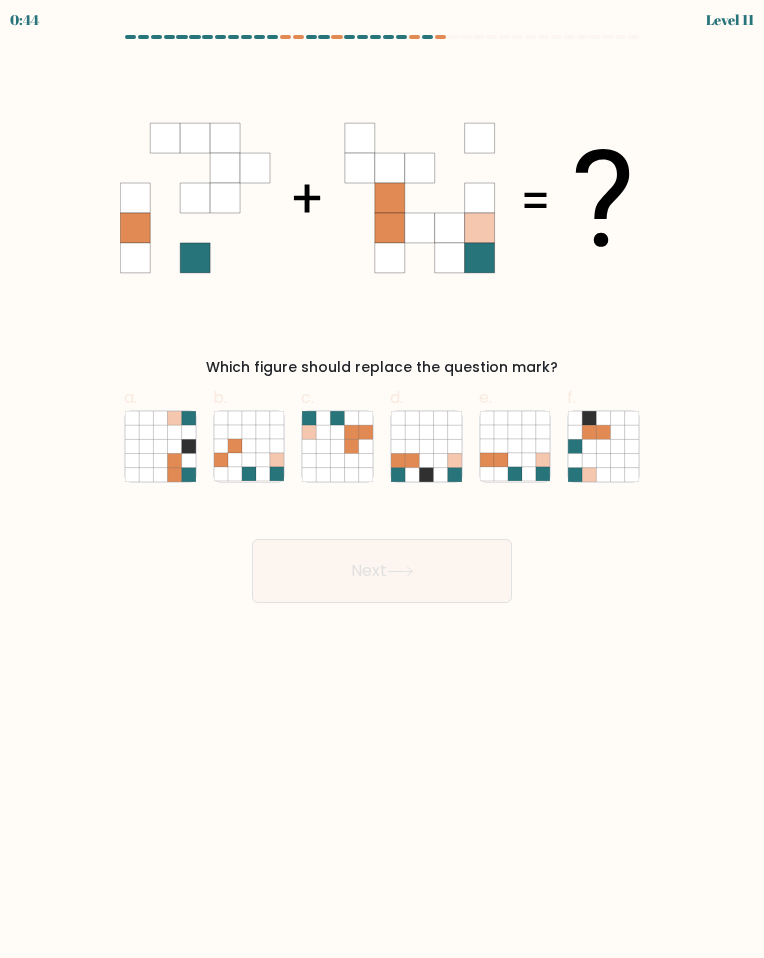 scroll, scrollTop: 0, scrollLeft: 0, axis: both 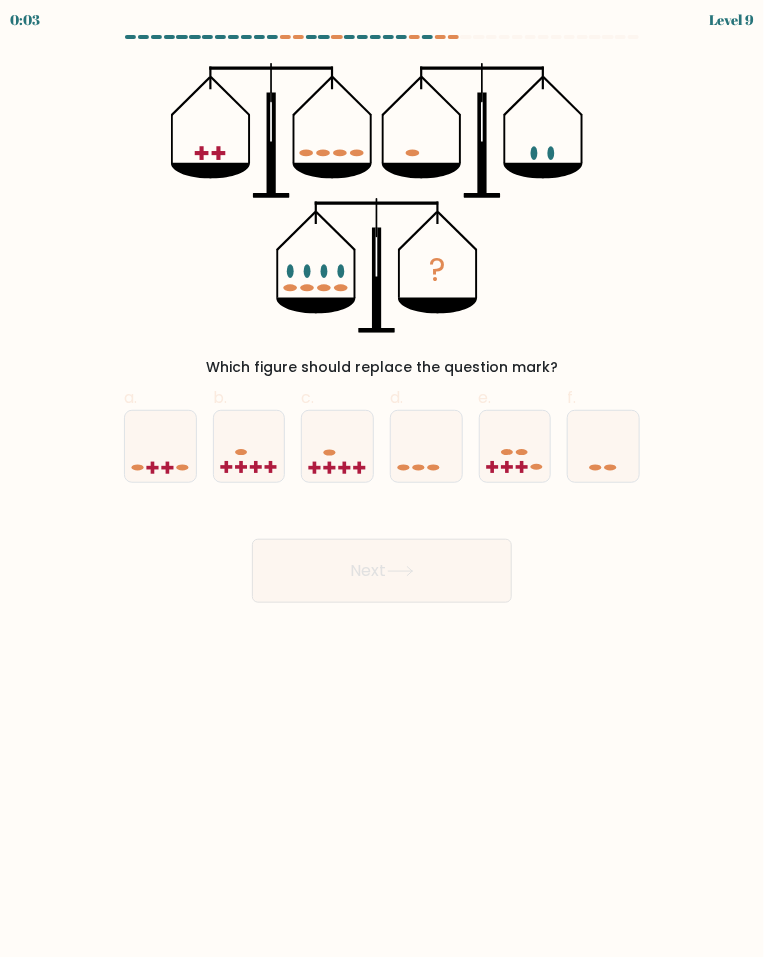 click 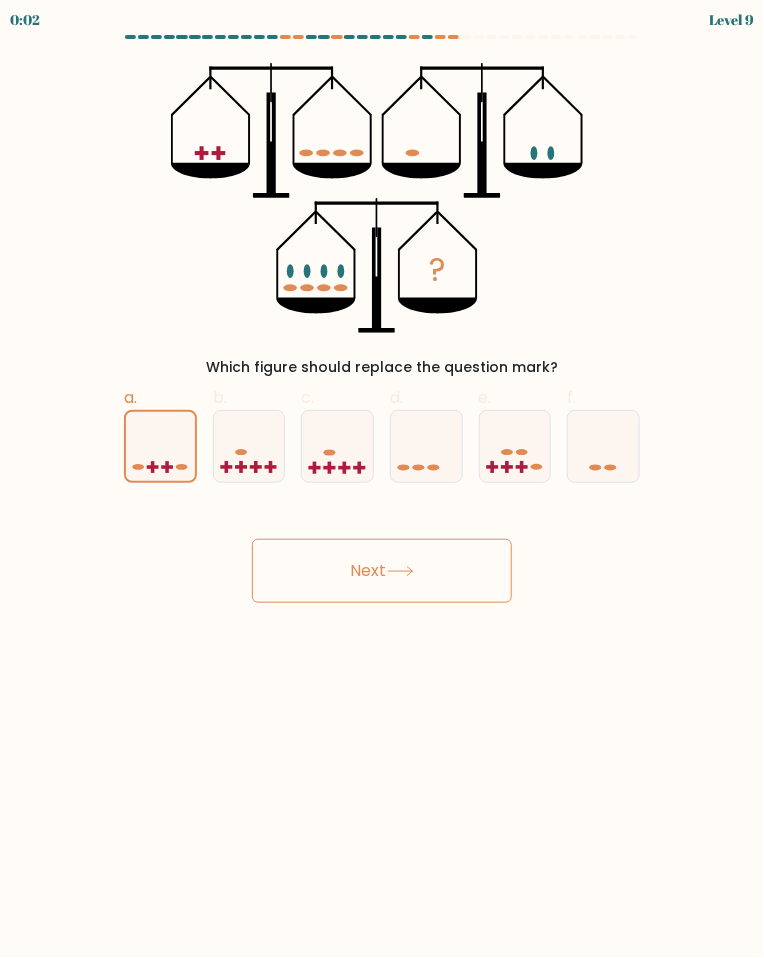 click on "Next" at bounding box center (382, 571) 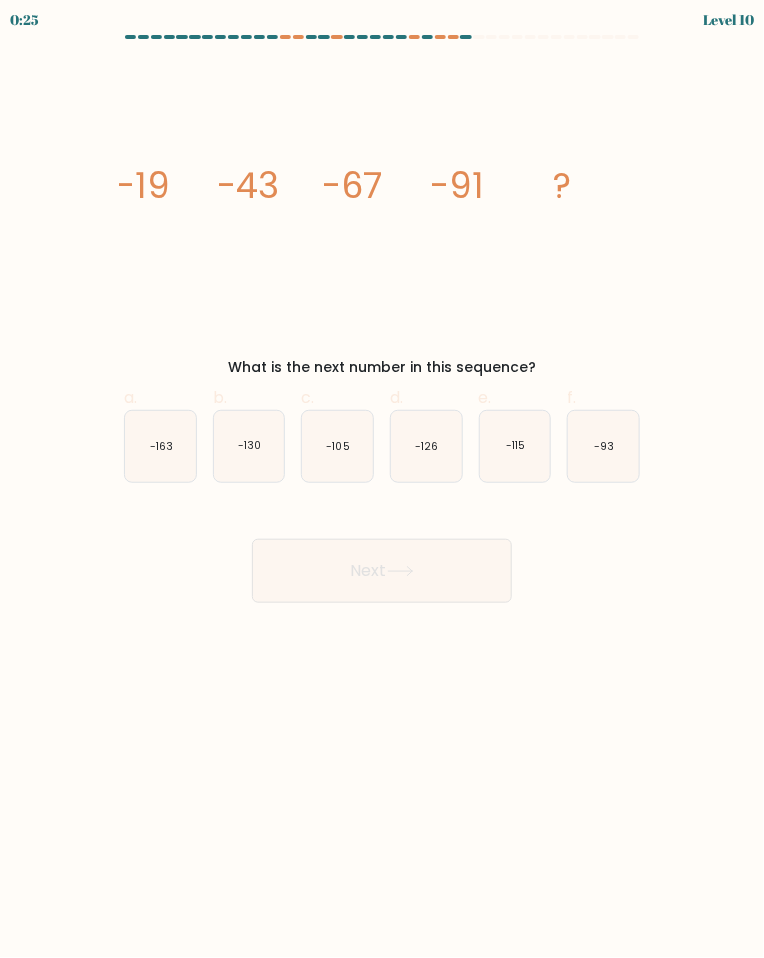 click on "Next" at bounding box center (382, 571) 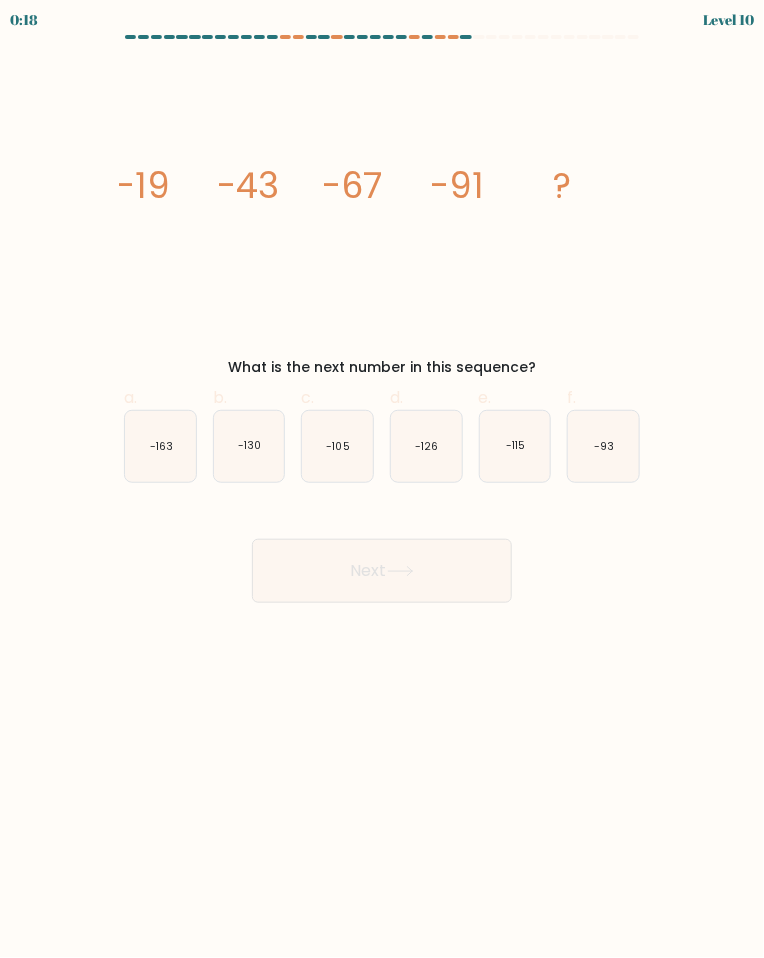 click on "-126" 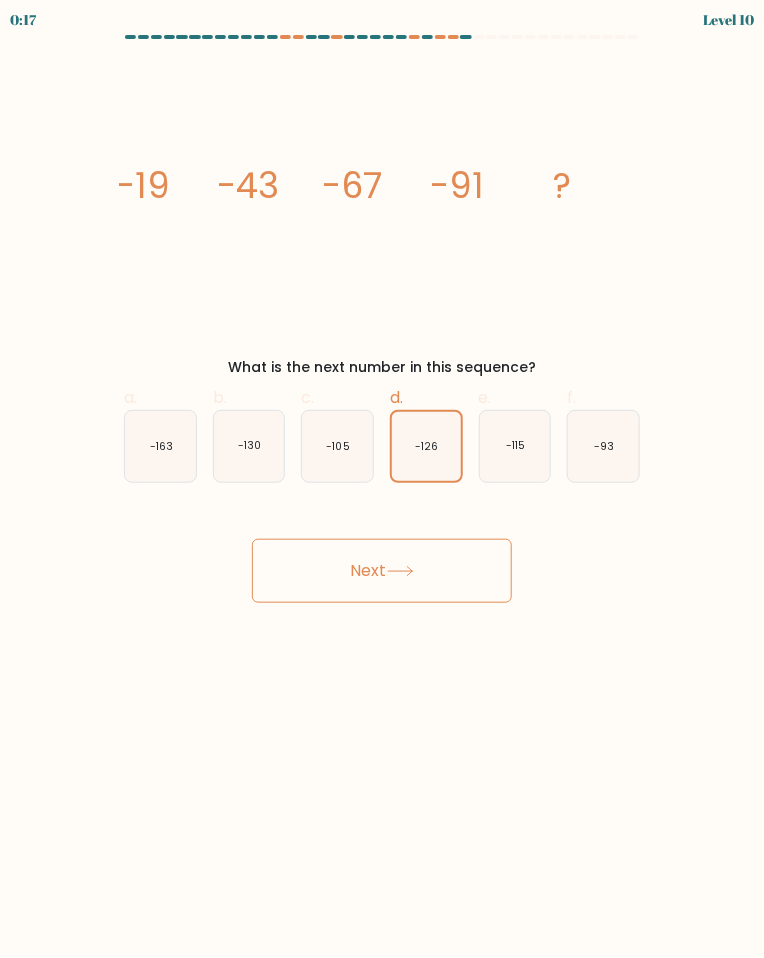 click on "Next" at bounding box center [382, 571] 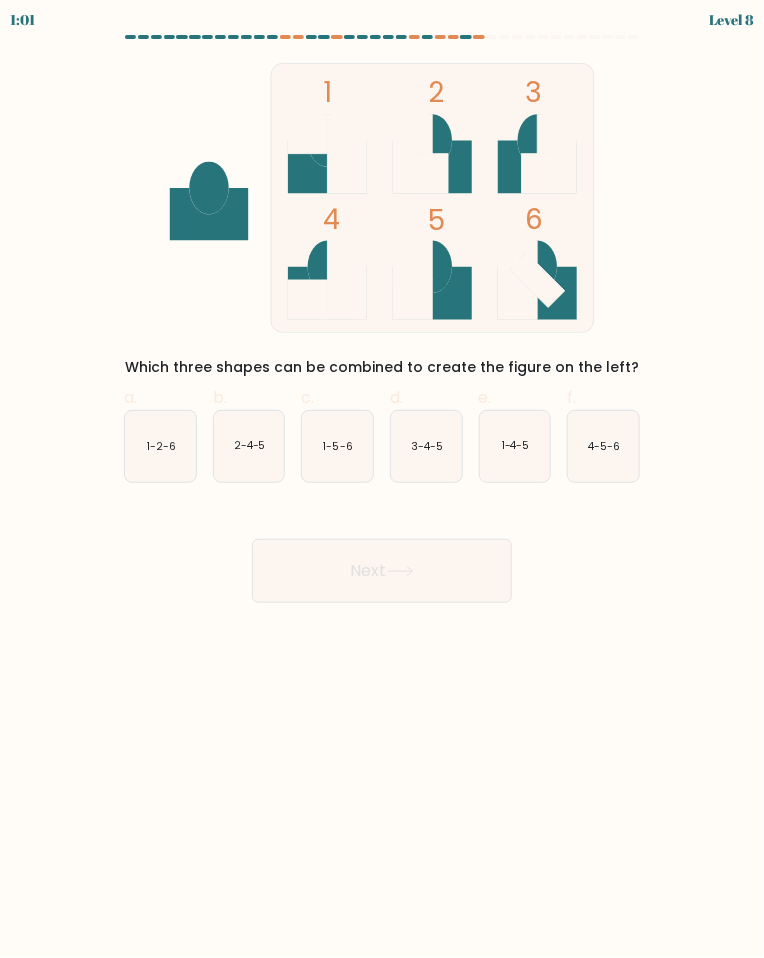 click on "Next" at bounding box center (382, 571) 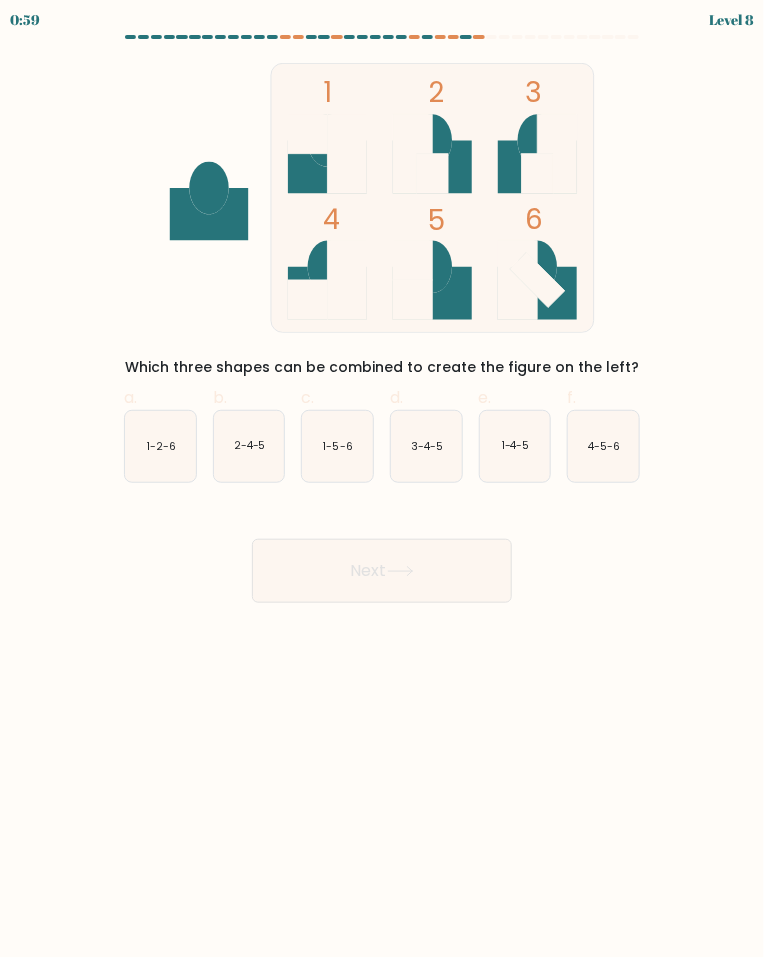 click on "4-5-6" 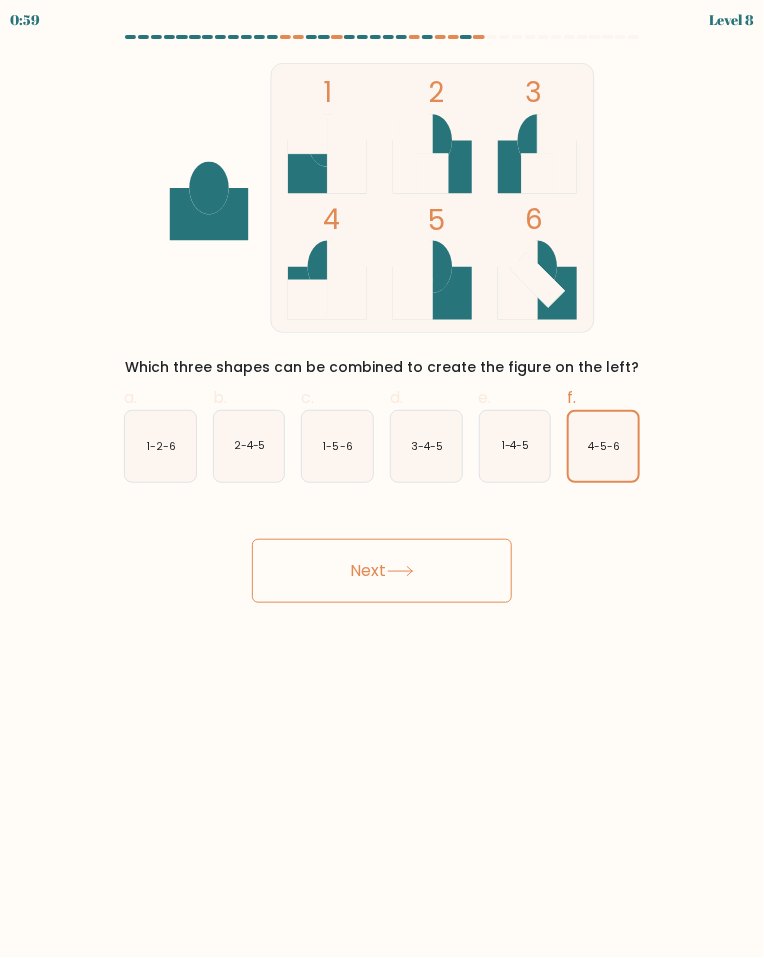 click on "Next" at bounding box center (382, 571) 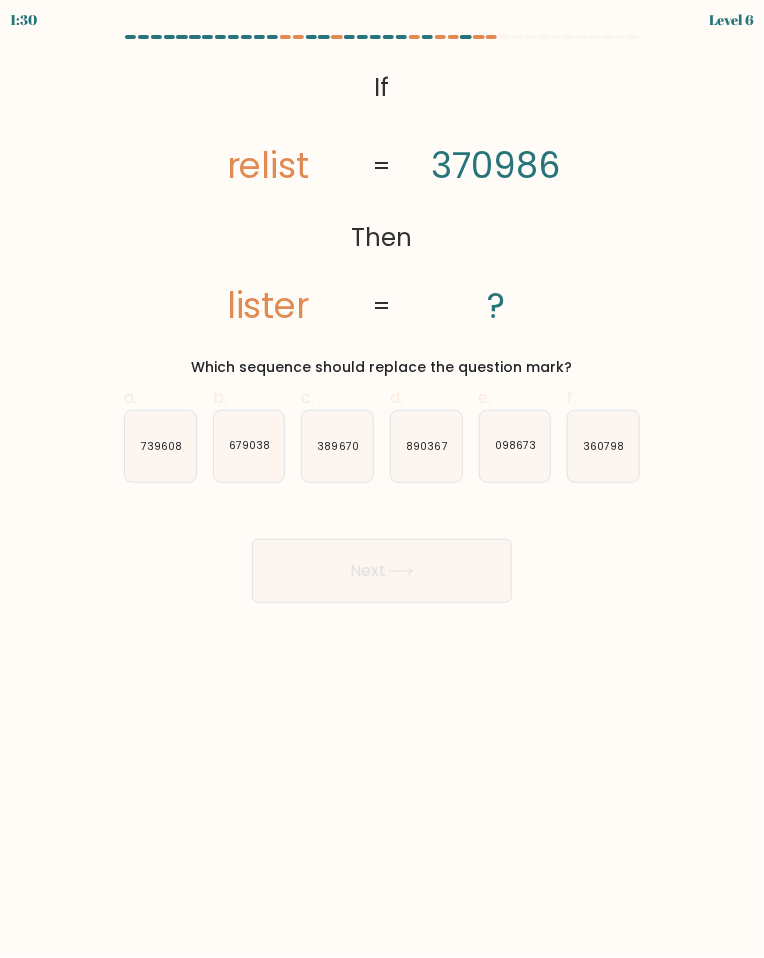 click on "098673" 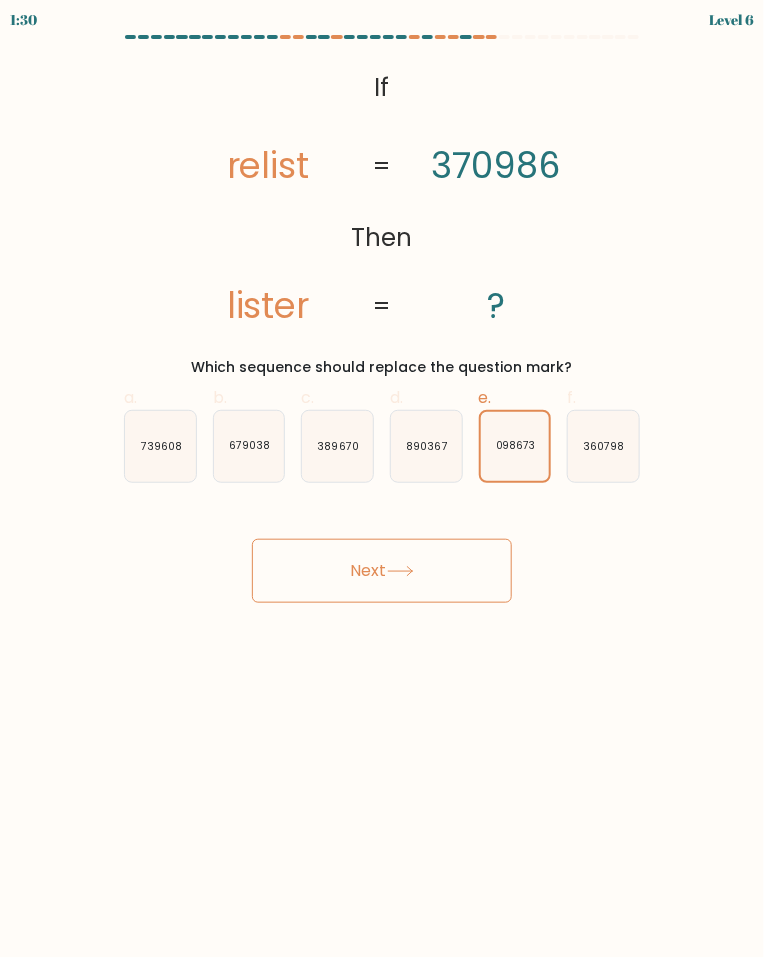click on "Next" at bounding box center [382, 571] 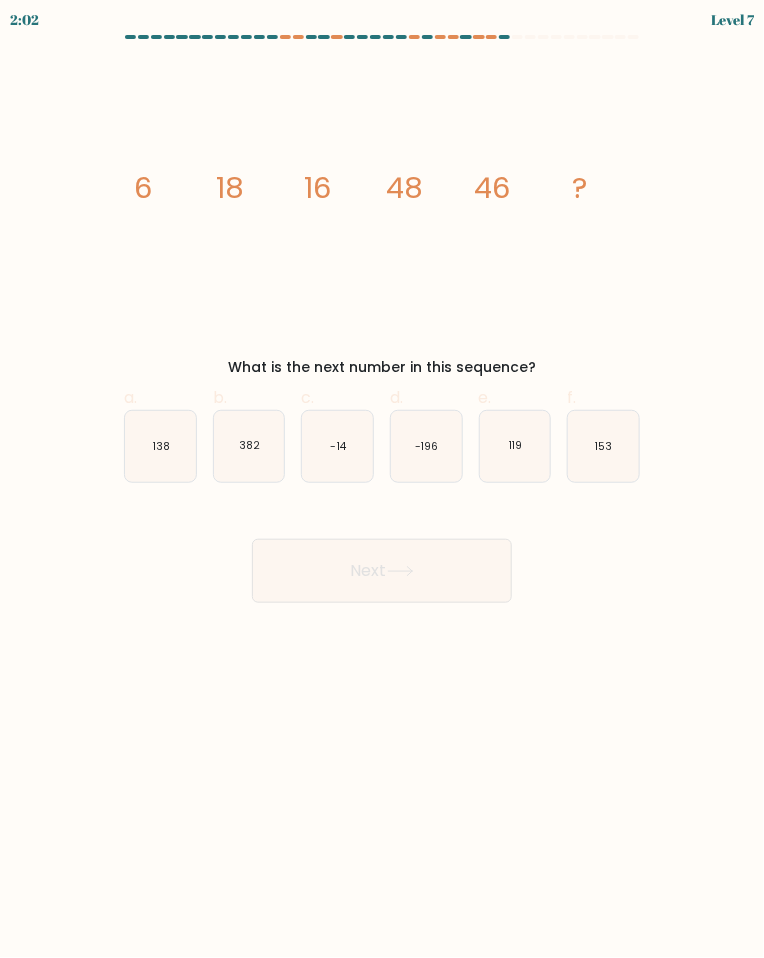 click on "138" 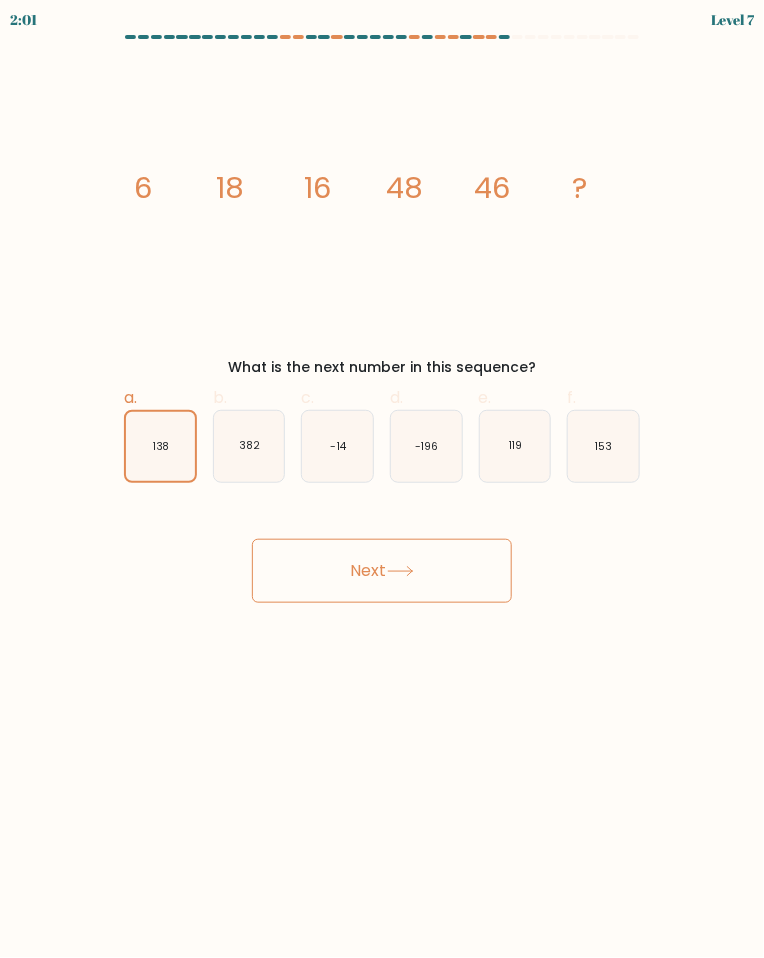 click on "Next" at bounding box center [382, 571] 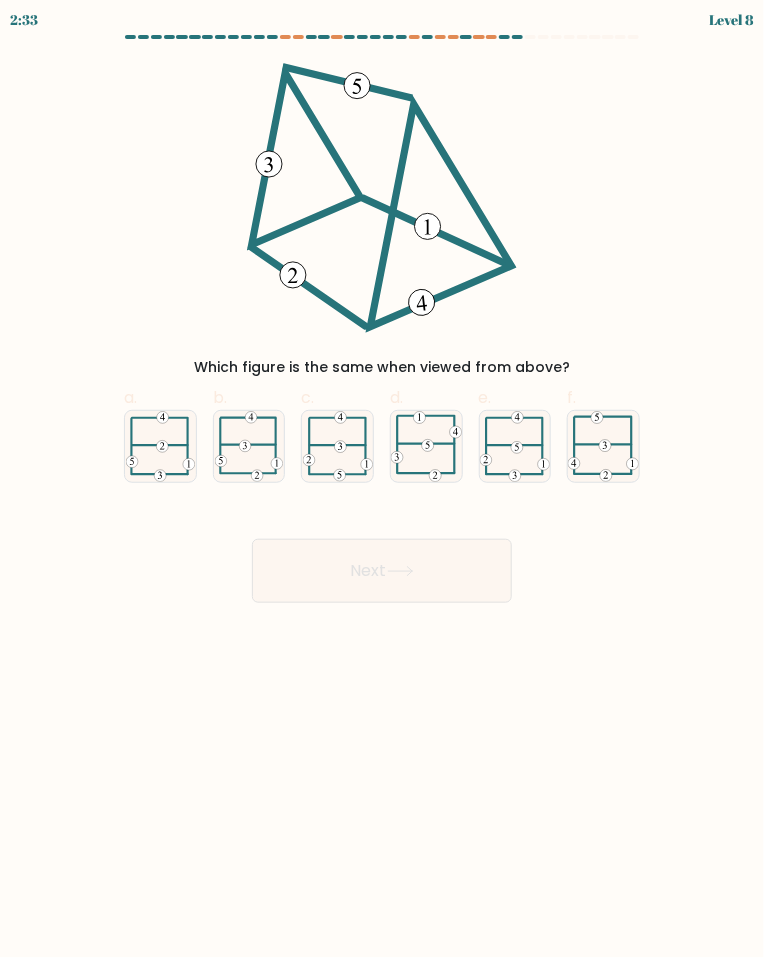 click 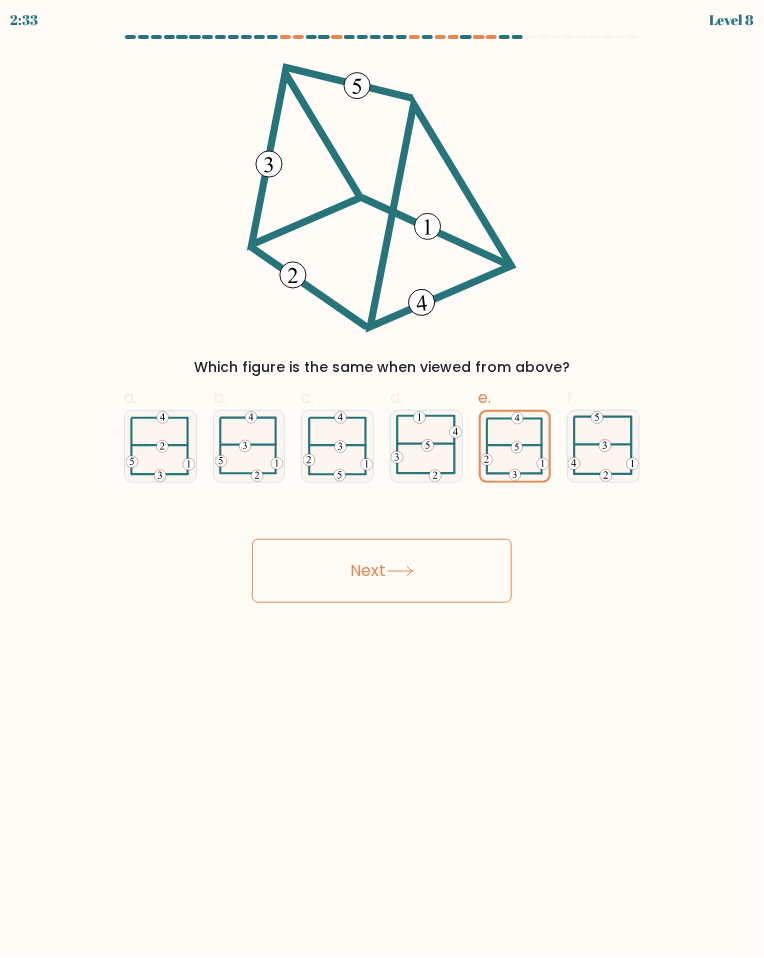 click on "Next" at bounding box center (382, 571) 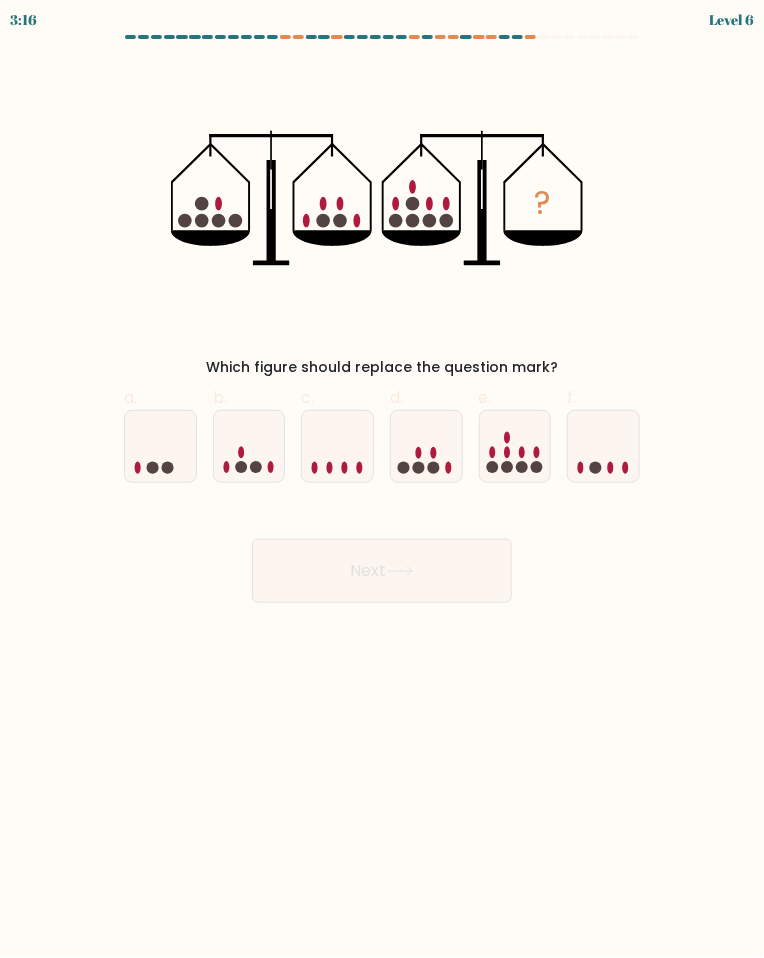 click 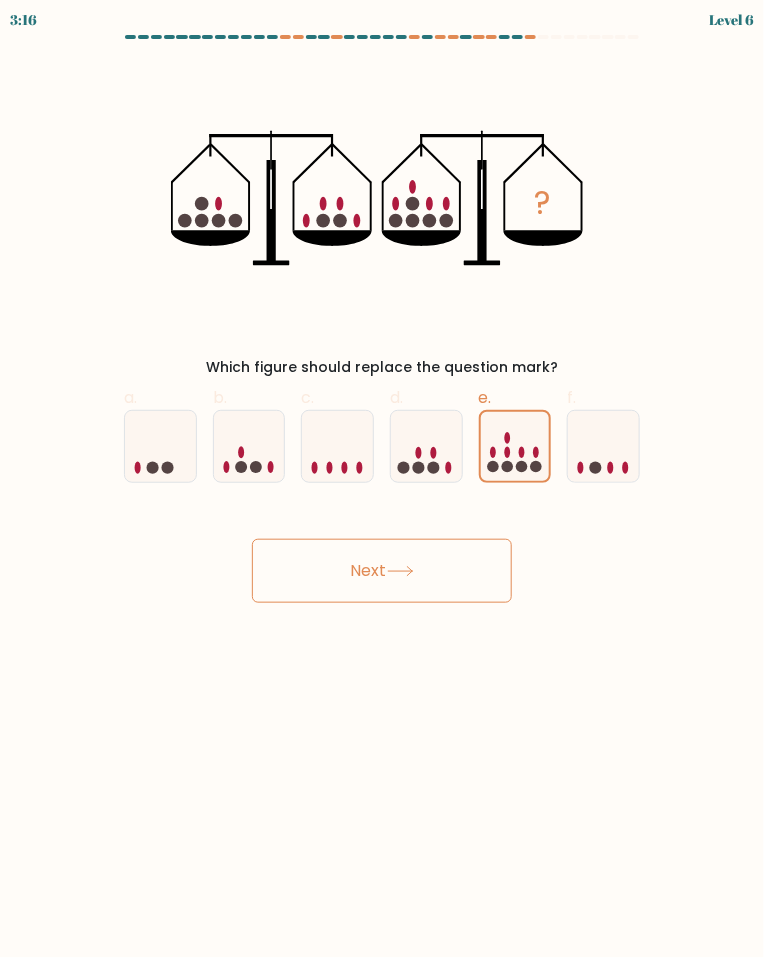 click on "Next" at bounding box center (382, 571) 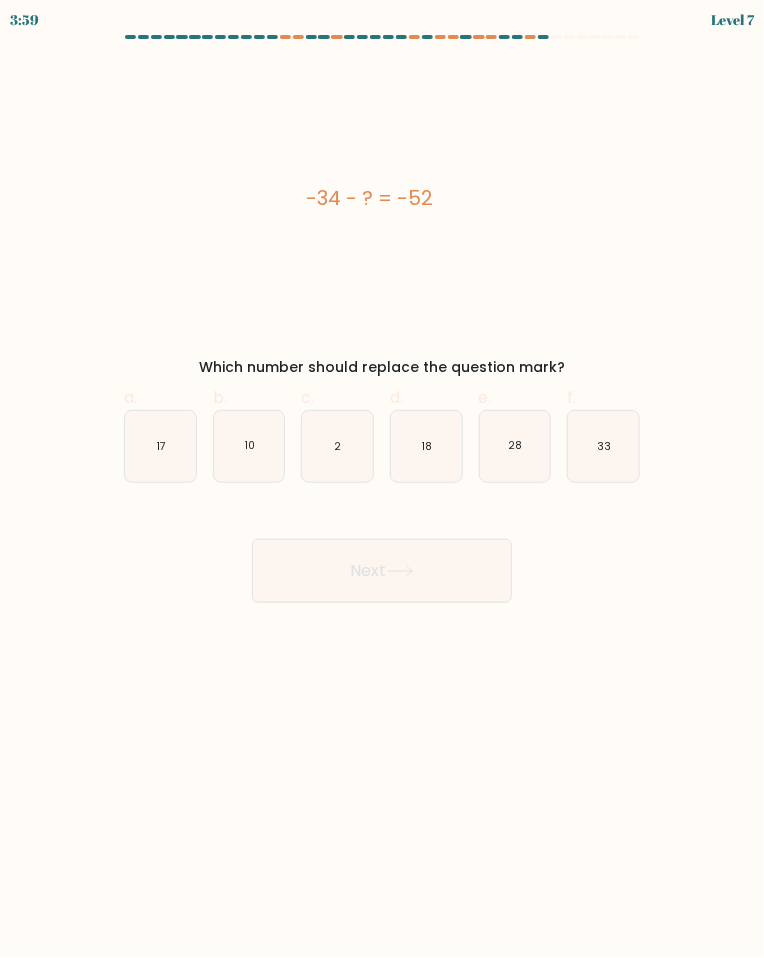 click on "33" 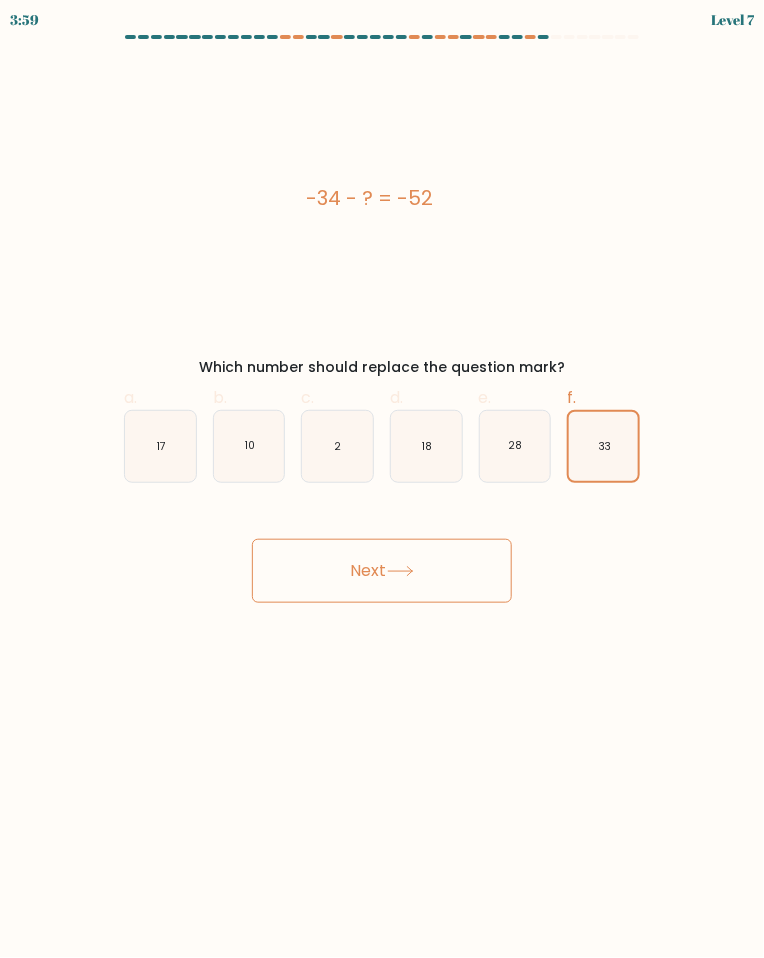 click on "Next" at bounding box center (382, 571) 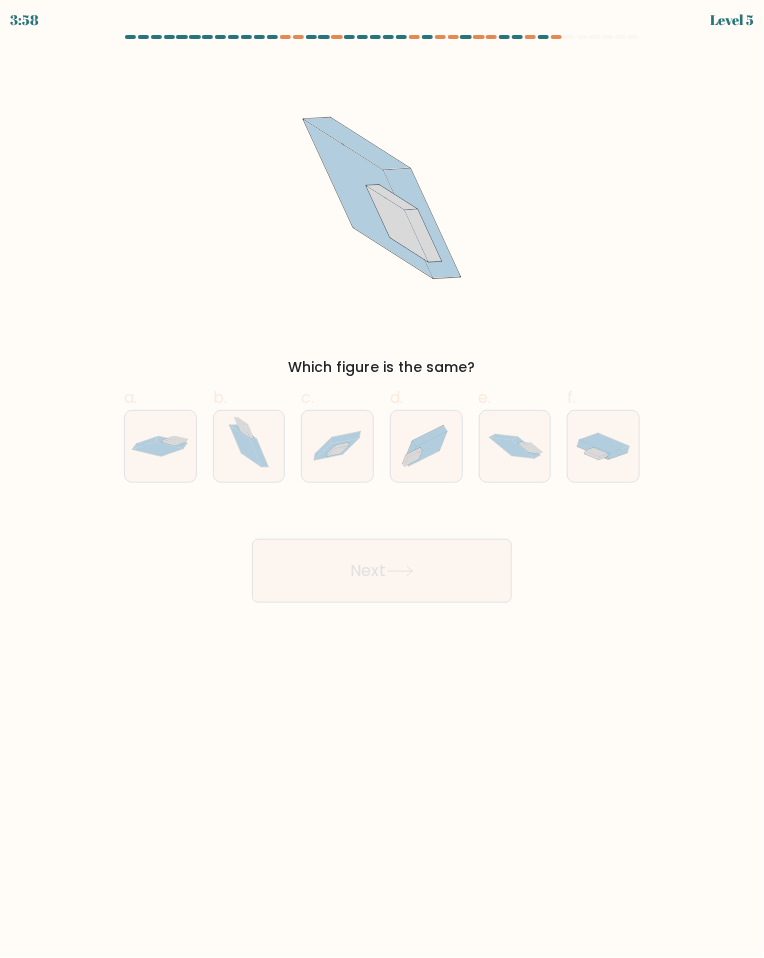 click 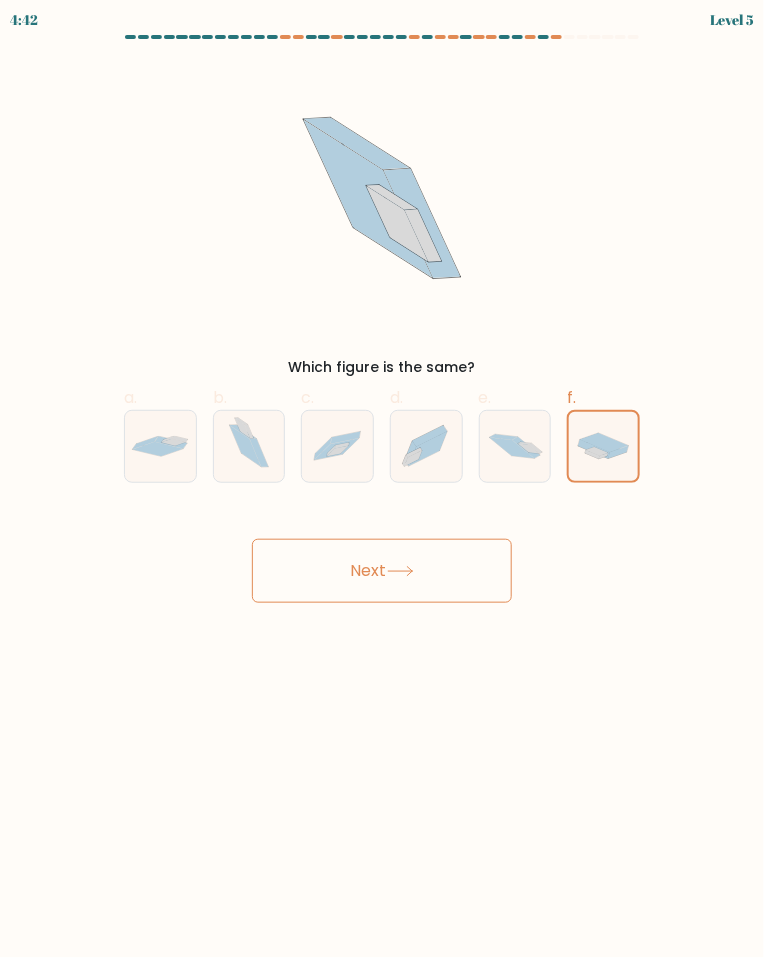 click on "Next" at bounding box center [382, 571] 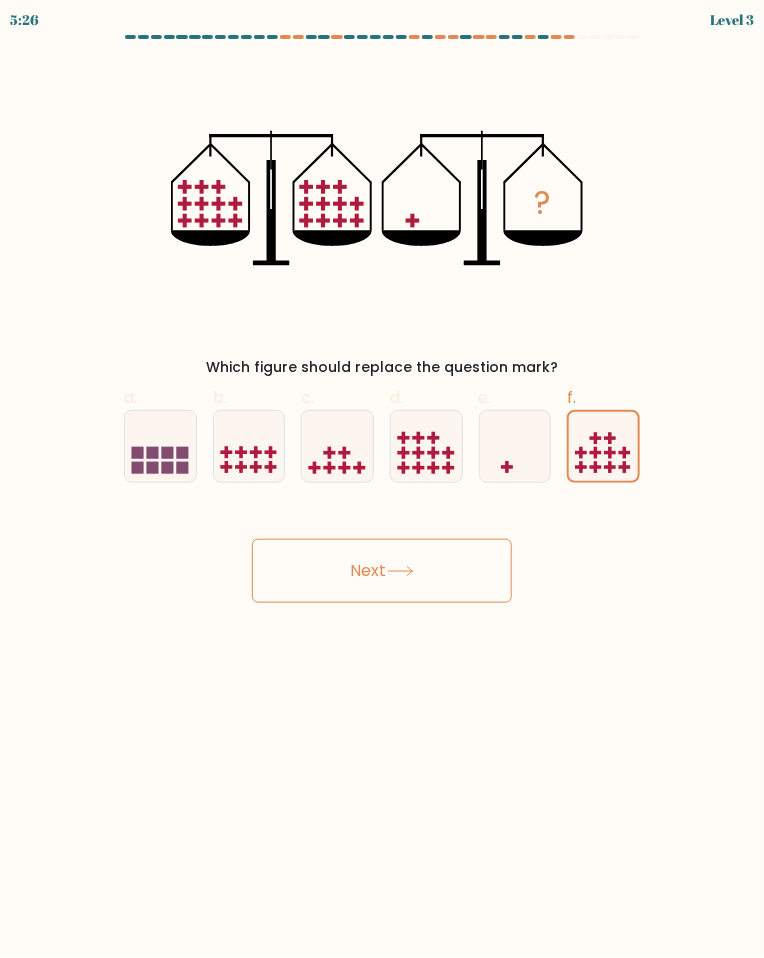 click on "Next" at bounding box center (382, 571) 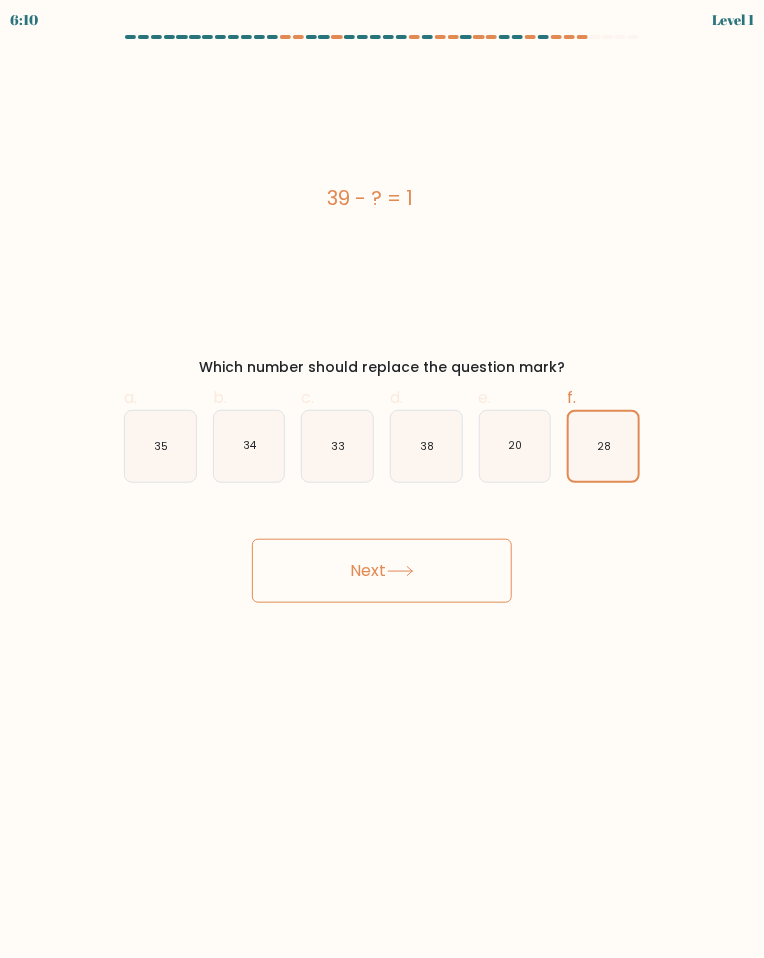 click on "Next" at bounding box center (382, 571) 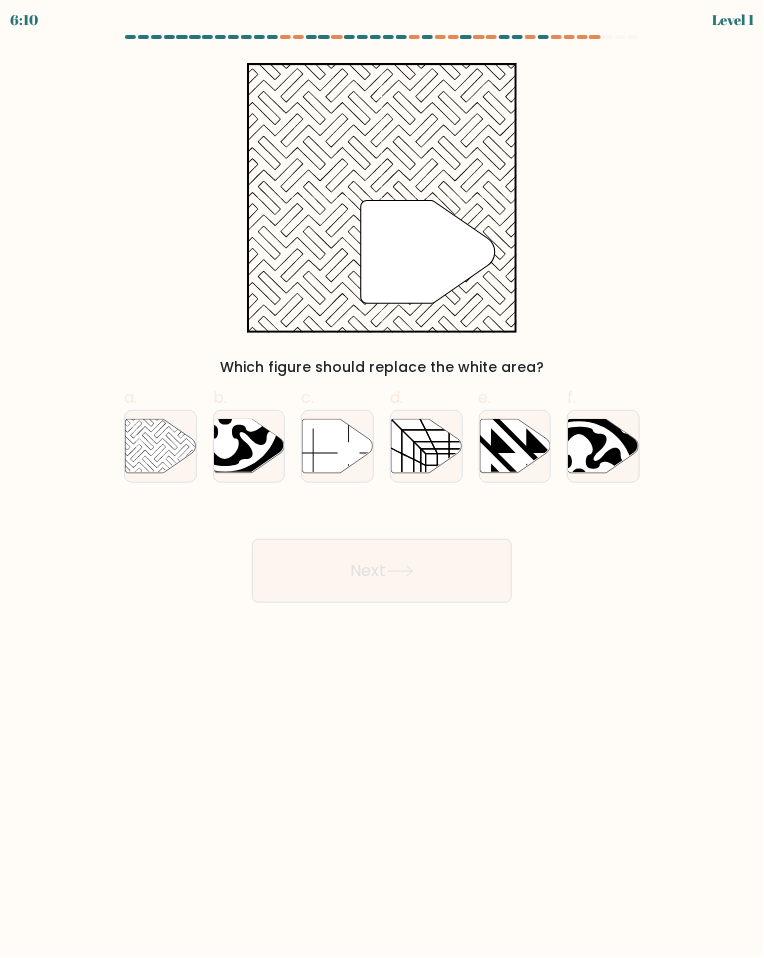 click on "Next" at bounding box center [382, 571] 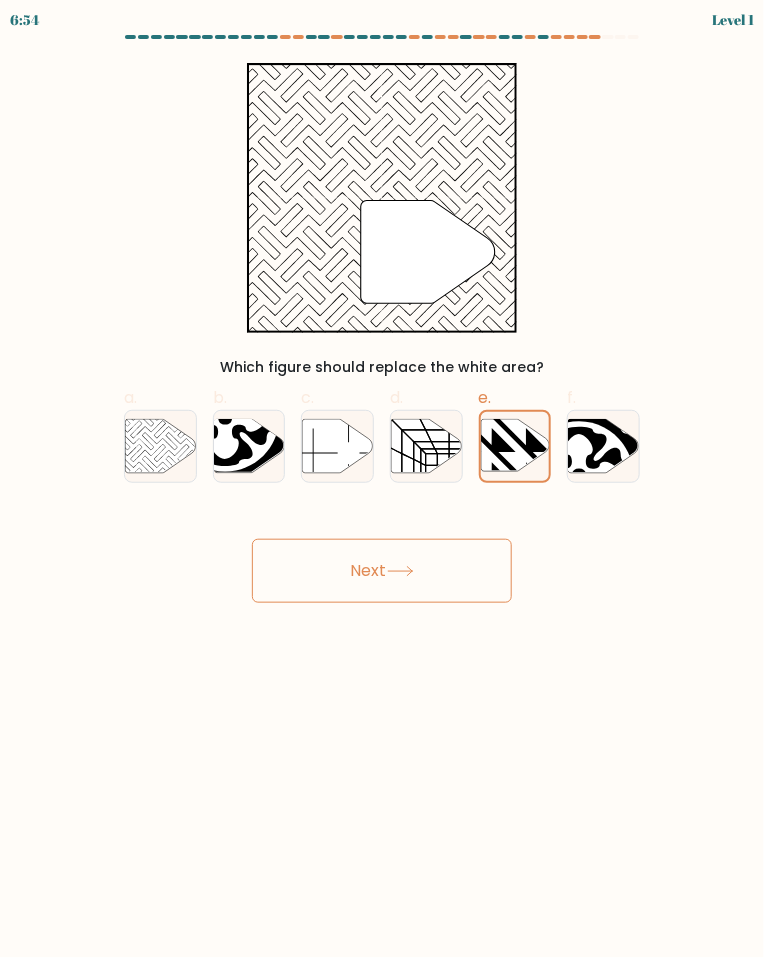 click on "Next" at bounding box center (382, 571) 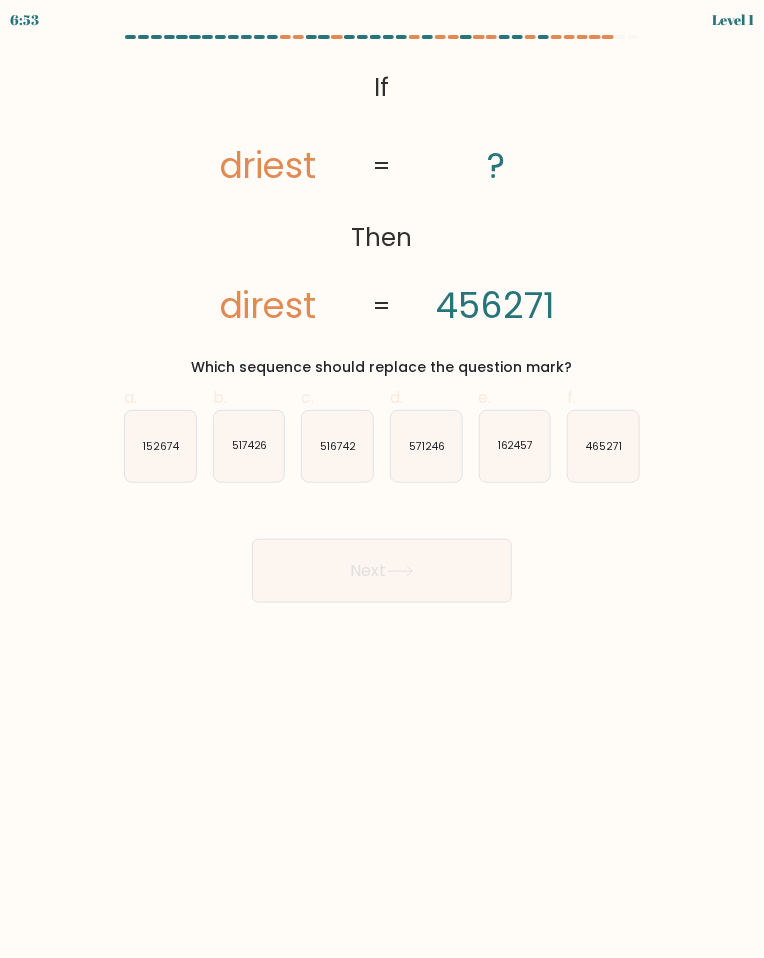 click on "465271" 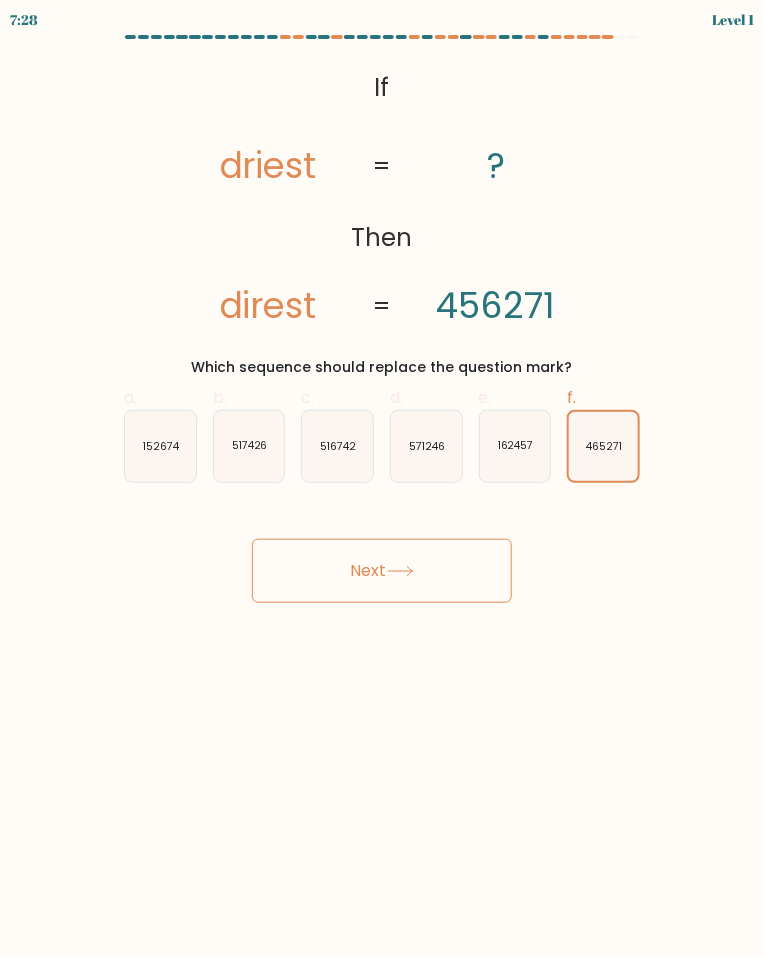 click on "Next" at bounding box center (382, 571) 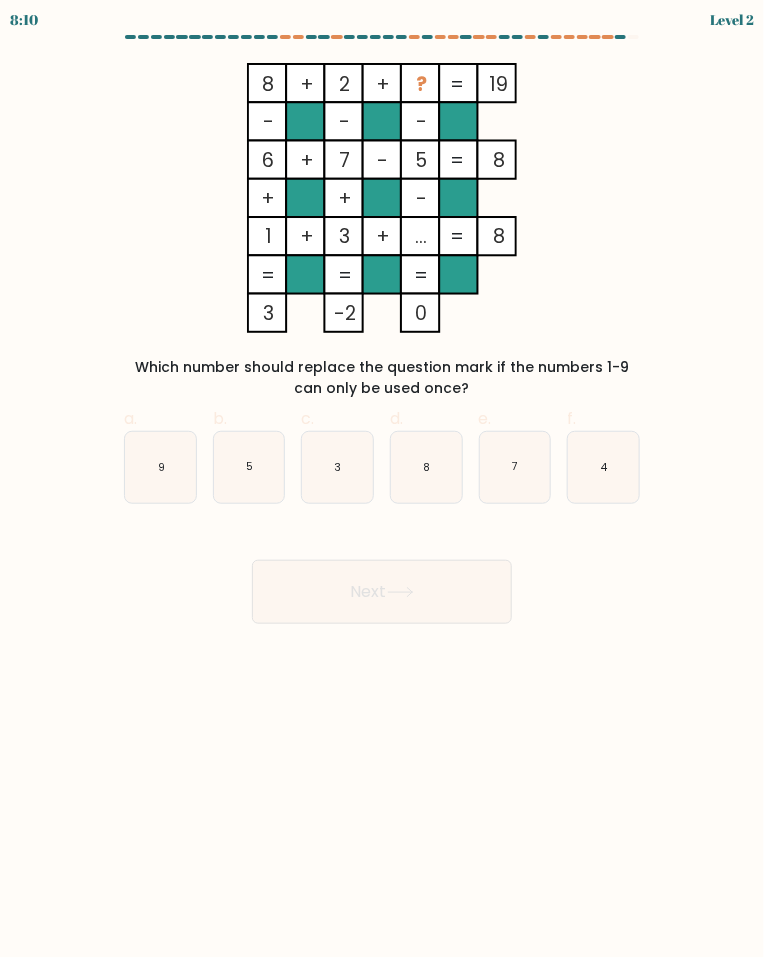 click on "7" 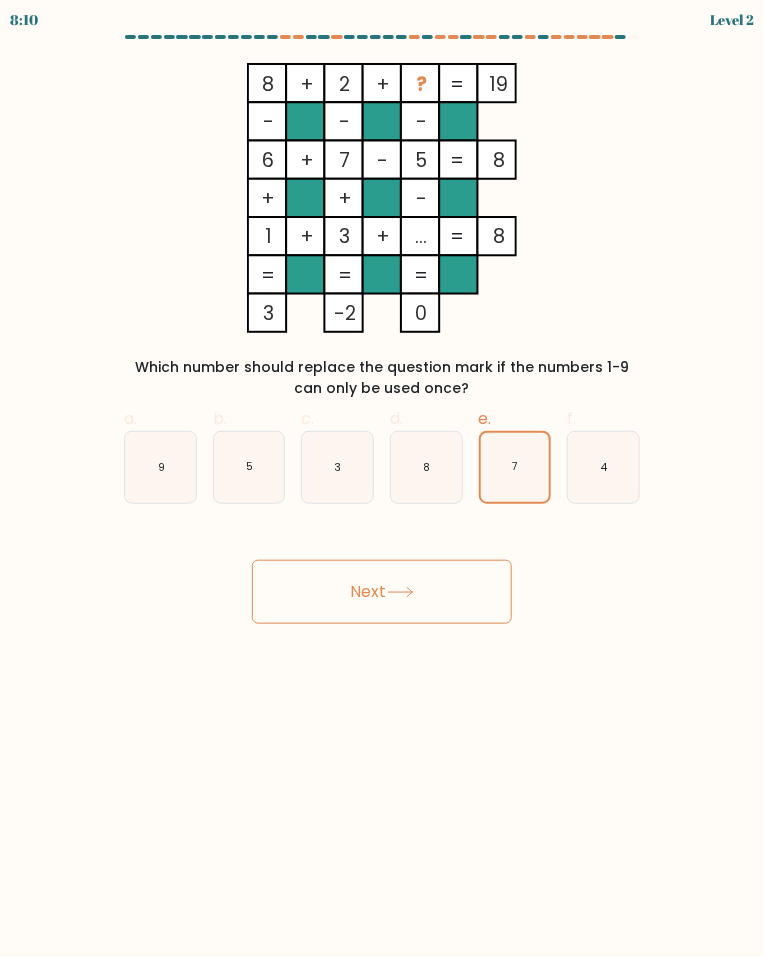 click on "Next" at bounding box center (382, 592) 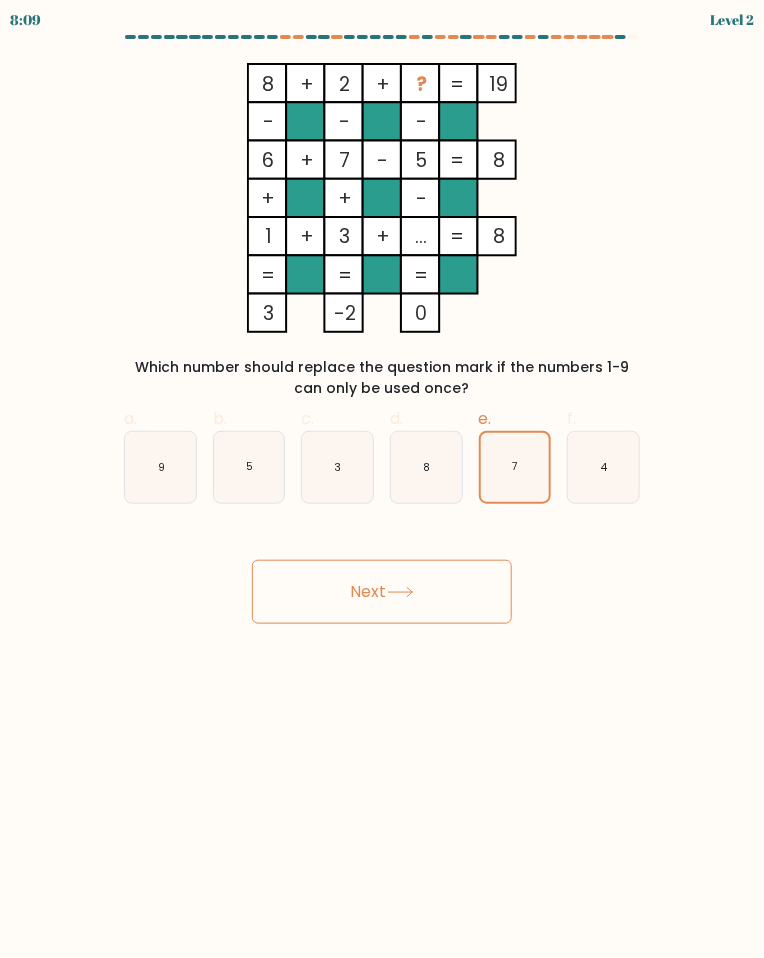 click on "Next" at bounding box center [382, 592] 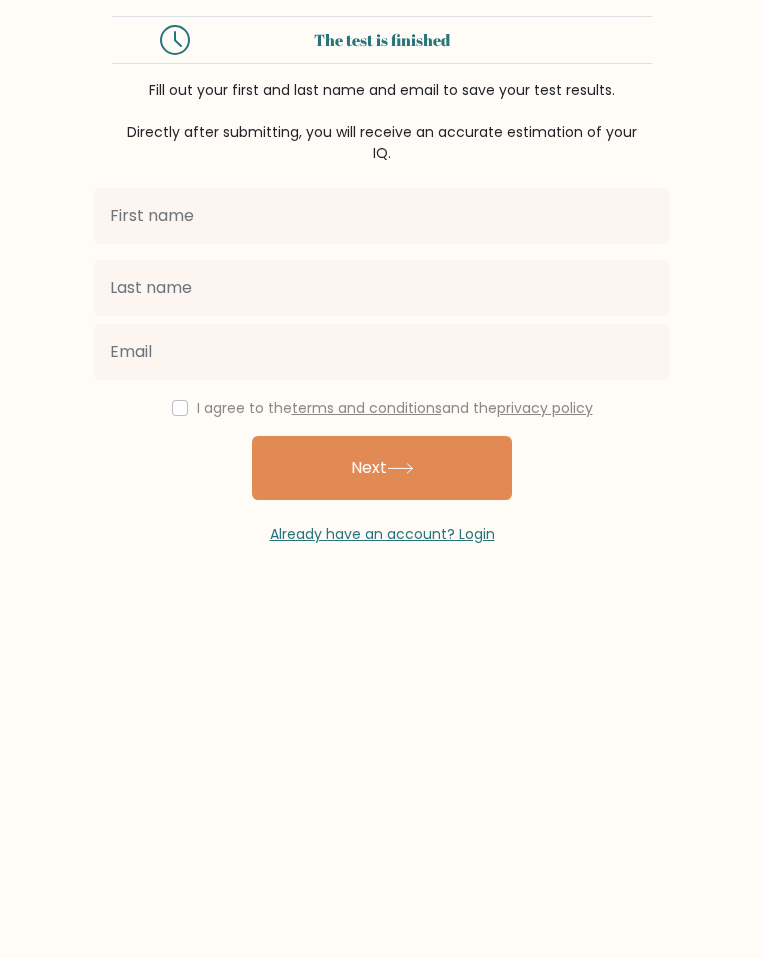 scroll, scrollTop: 0, scrollLeft: 0, axis: both 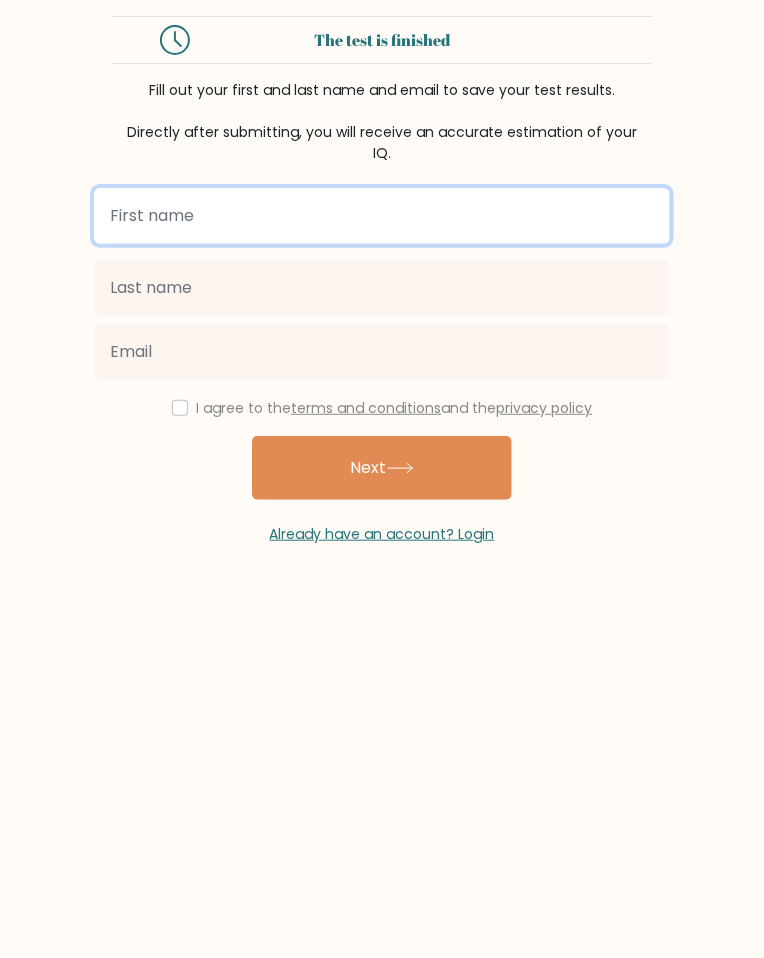 click at bounding box center (382, 216) 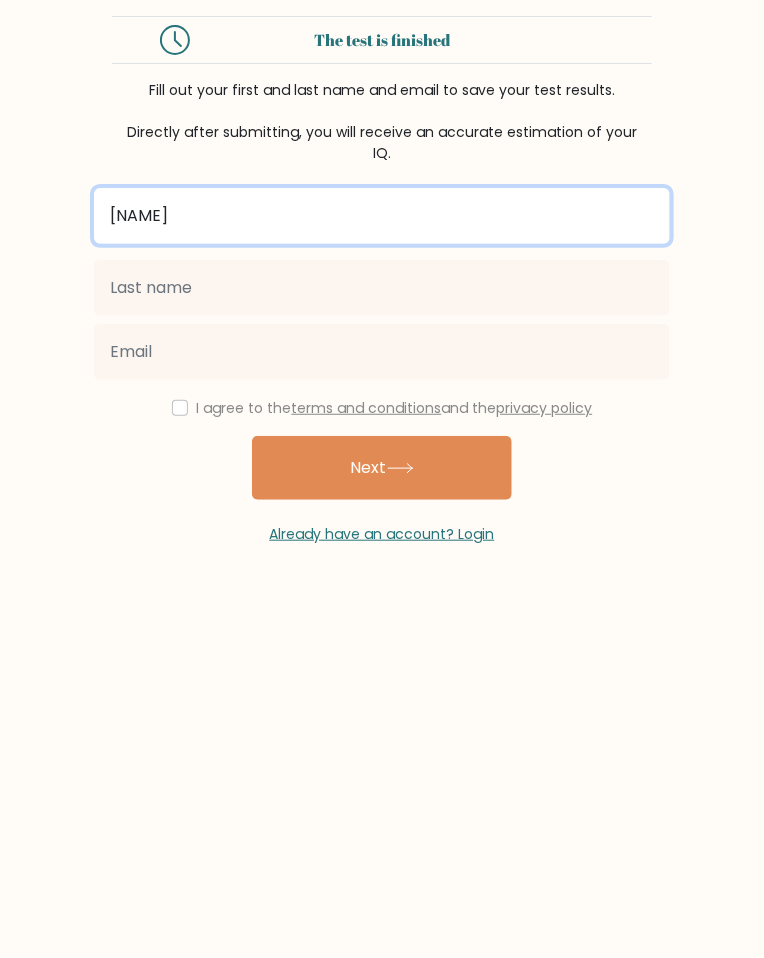 type on "[NAME]" 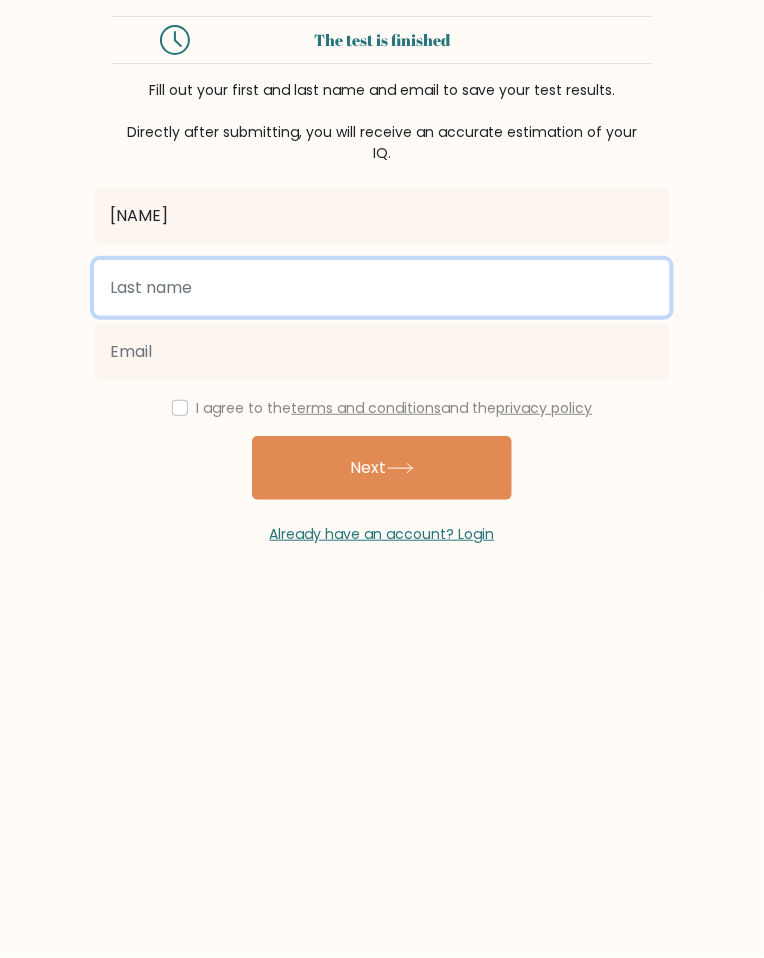 click at bounding box center [382, 288] 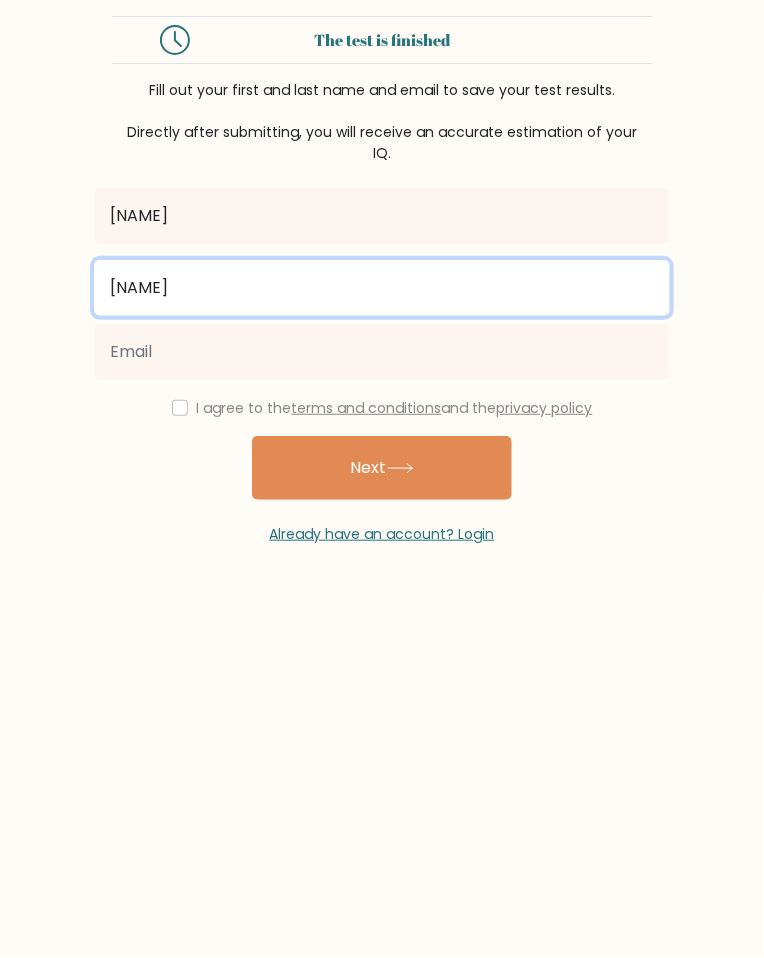 type on "[NAME]" 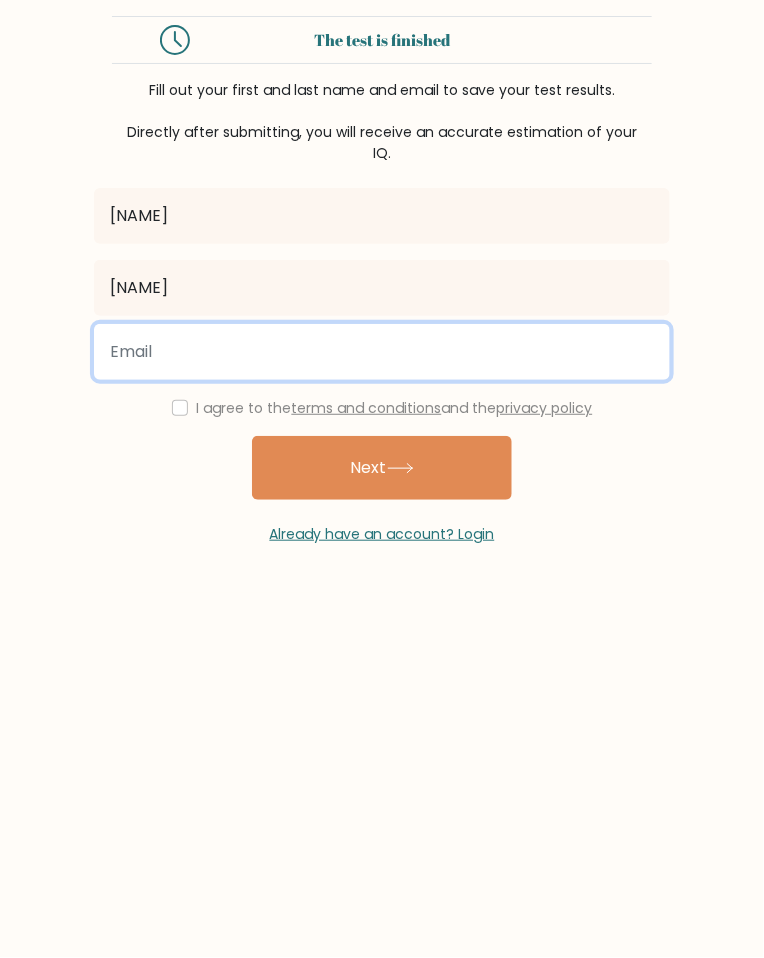 click at bounding box center (382, 352) 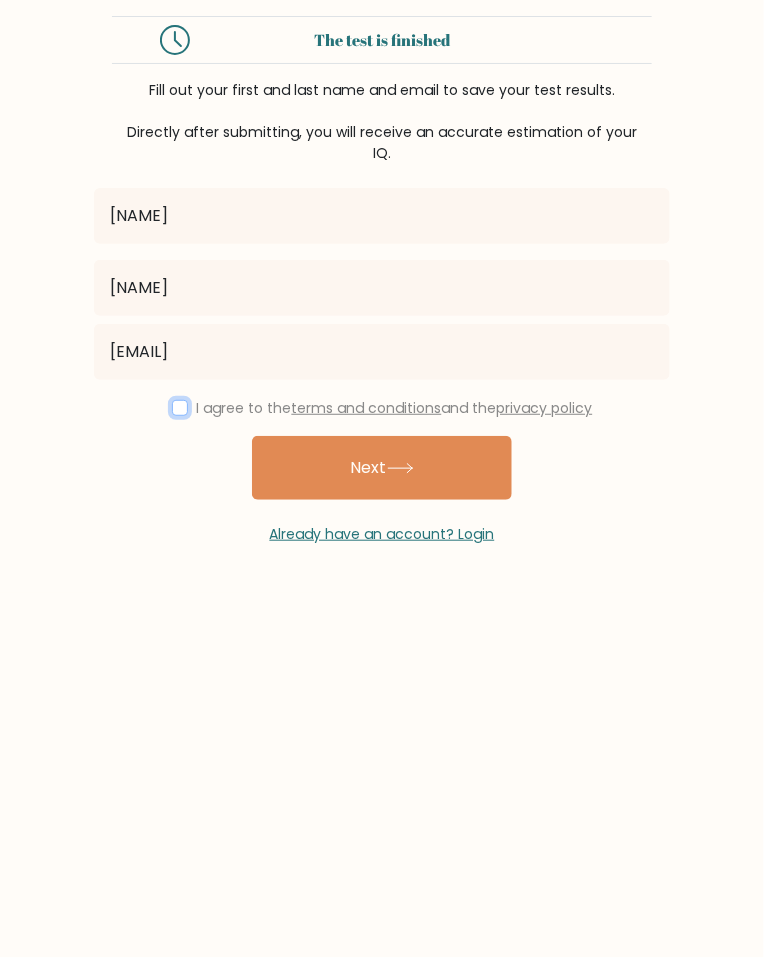 click at bounding box center [180, 408] 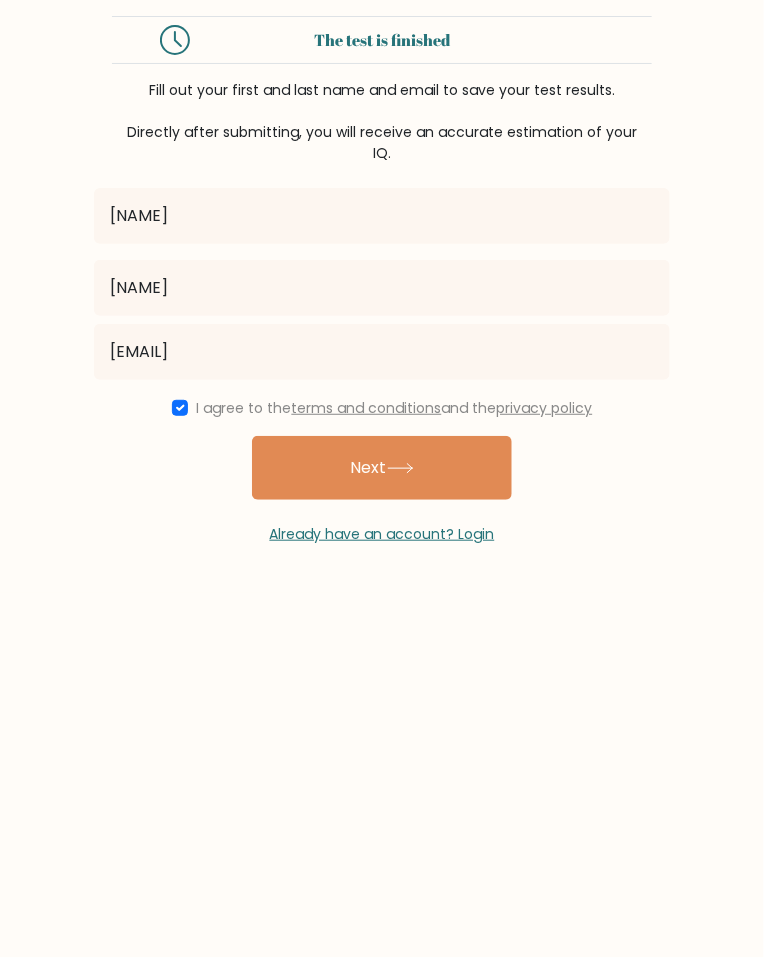 click on "Next" at bounding box center [382, 468] 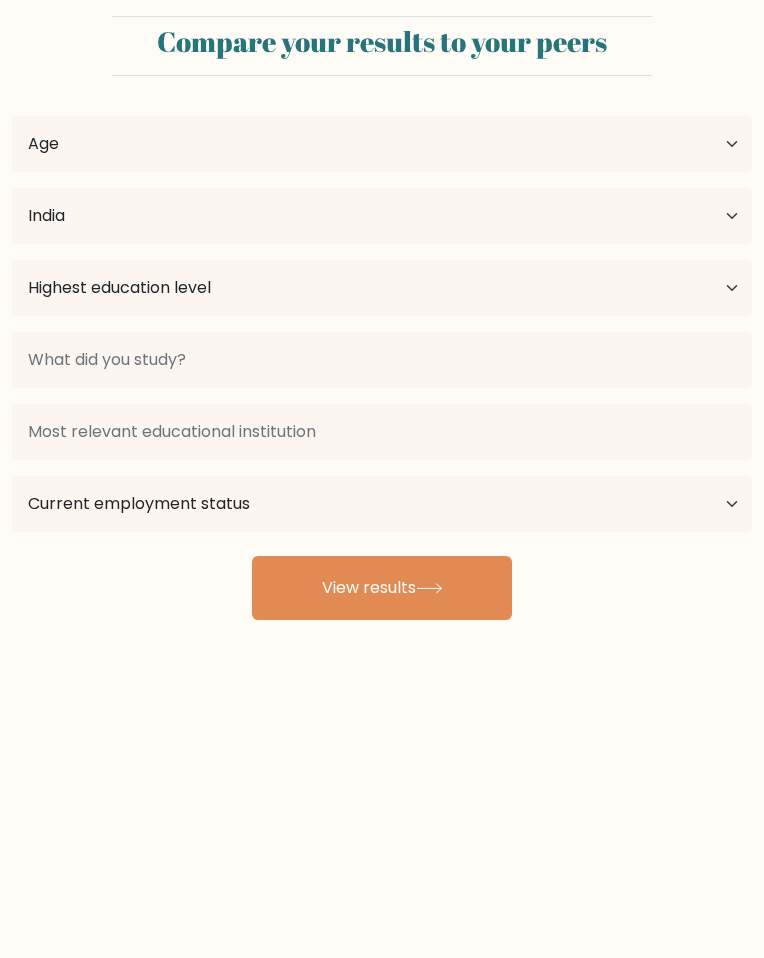 select on "IN" 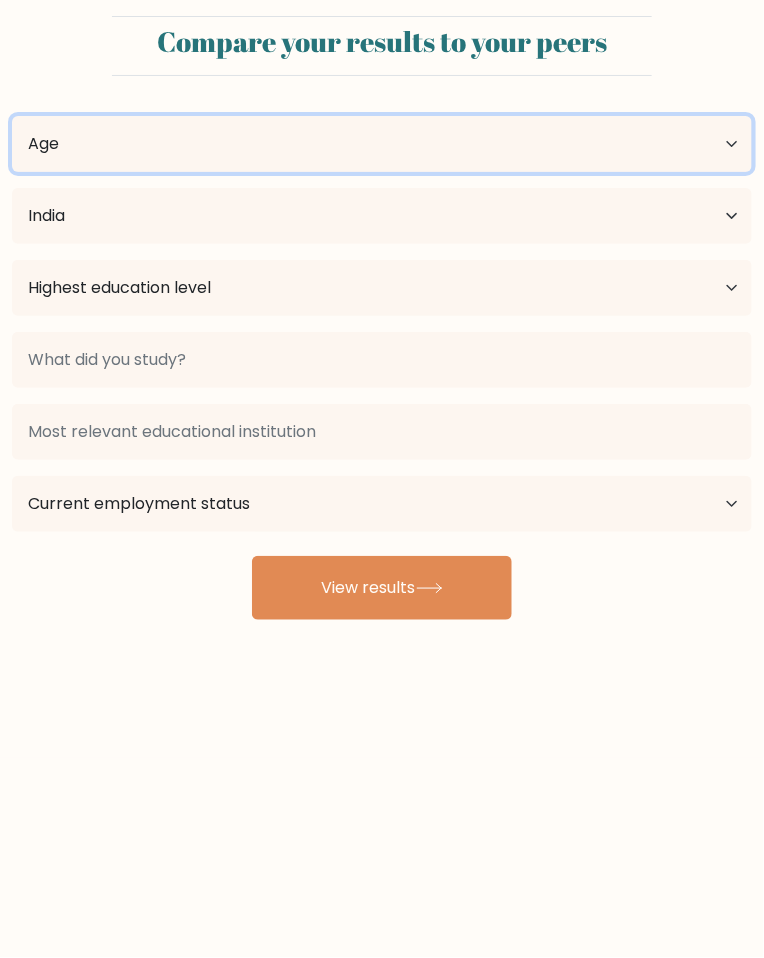 click on "Age
Under 18 years old
18-24 years old
25-34 years old
35-44 years old
45-54 years old
55-64 years old
65 years old and above" at bounding box center (382, 144) 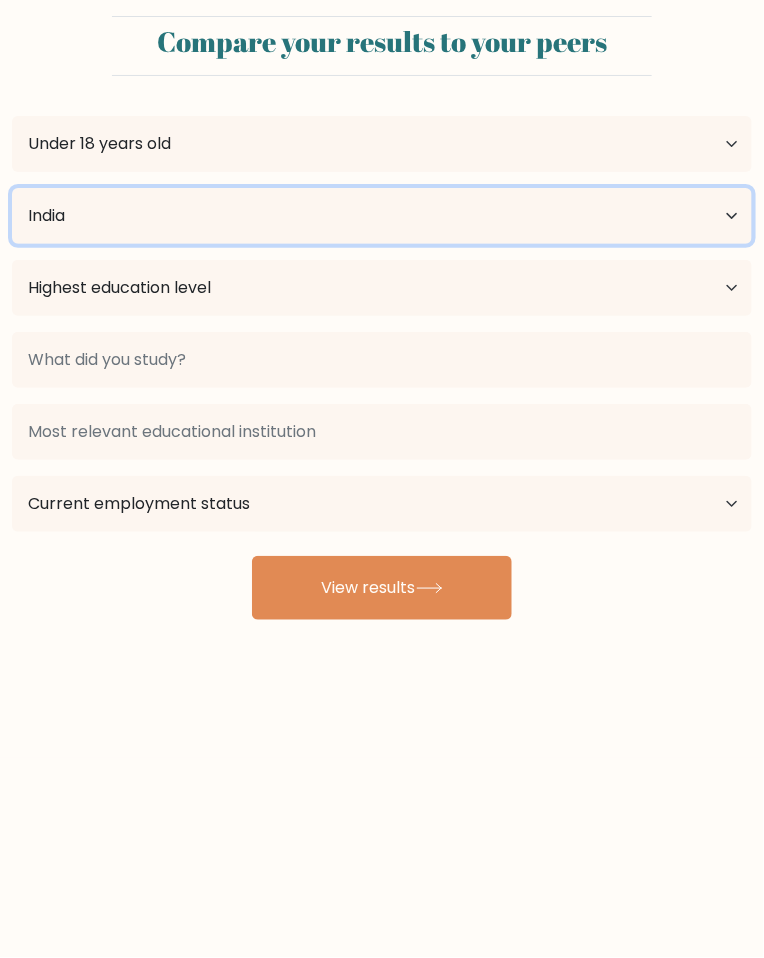 click on "Country
Afghanistan
Albania
Algeria
American Samoa
Andorra
Angola
Anguilla
Antarctica
Antigua and Barbuda
Argentina
Armenia
Aruba
Australia
Austria
Azerbaijan
Bahamas
Bahrain
Bangladesh
Barbados
Belarus
Belgium
Belize
Benin
Bermuda
Bhutan
Bolivia
Bonaire, Sint Eustatius and Saba
Bosnia and Herzegovina
Botswana
Bouvet Island
Brazil
British Indian Ocean Territory
Brunei
Bulgaria
Burkina Faso
Burundi
Cabo Verde
Cambodia
Cameroon
Canada
Cayman Islands
Central African Republic
Chad
Chile
China
Christmas Island
Cocos (Keeling) Islands
Colombia
Comoros
Congo
Congo (the Democratic Republic of the)
Cook Islands
Costa Rica
Côte d'Ivoire
Croatia
Cuba" at bounding box center (382, 216) 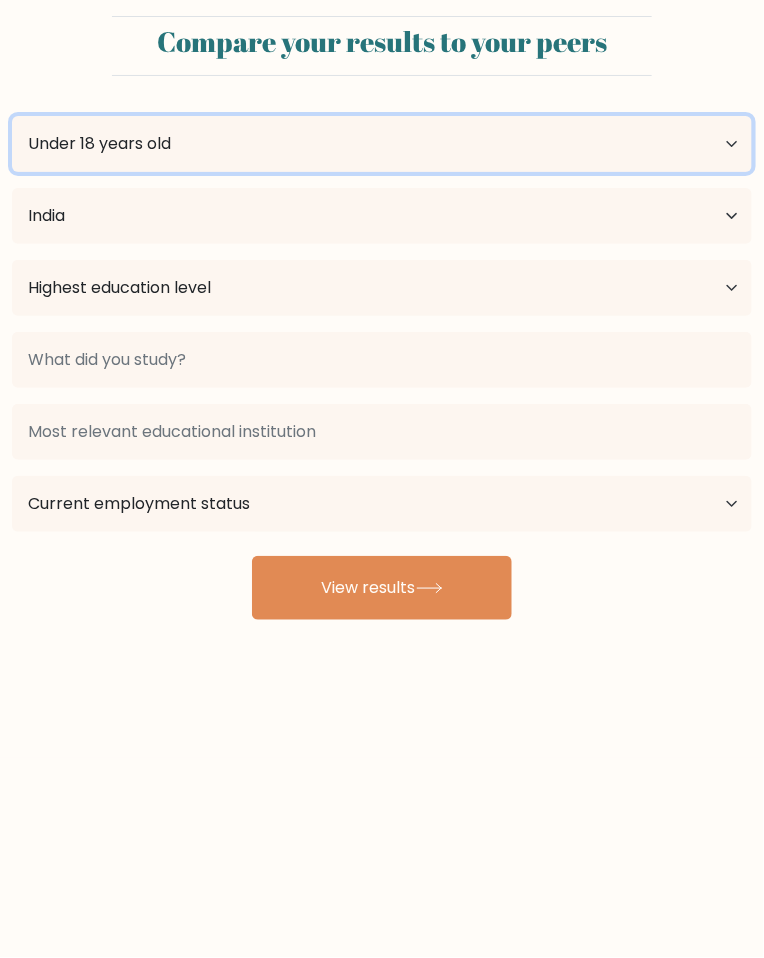 click on "Age
Under 18 years old
18-24 years old
25-34 years old
35-44 years old
45-54 years old
55-64 years old
65 years old and above" at bounding box center [382, 144] 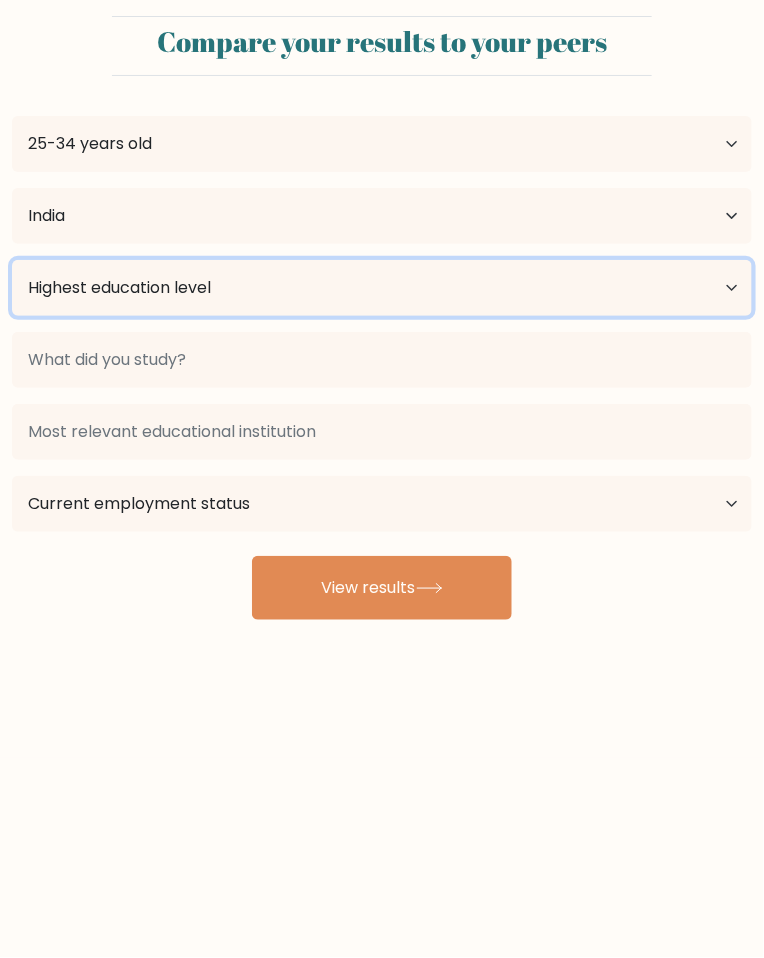 click on "Highest education level
No schooling
Primary
Lower Secondary
Upper Secondary
Occupation Specific
Bachelor's degree
Master's degree
Doctoral degree" at bounding box center [382, 288] 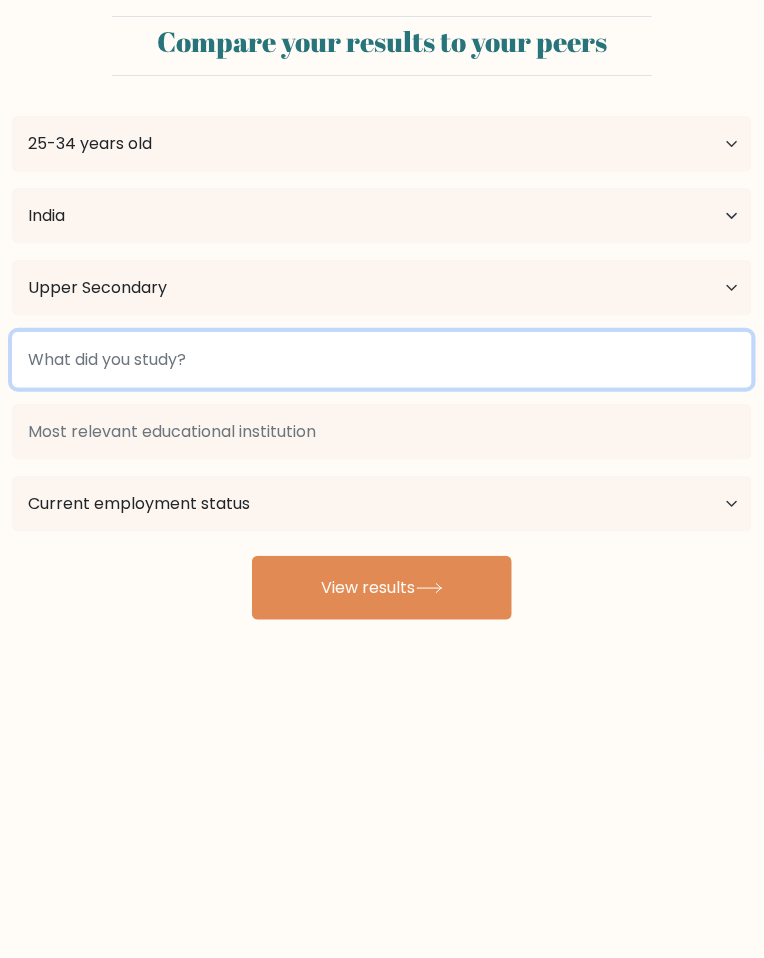 click at bounding box center (382, 360) 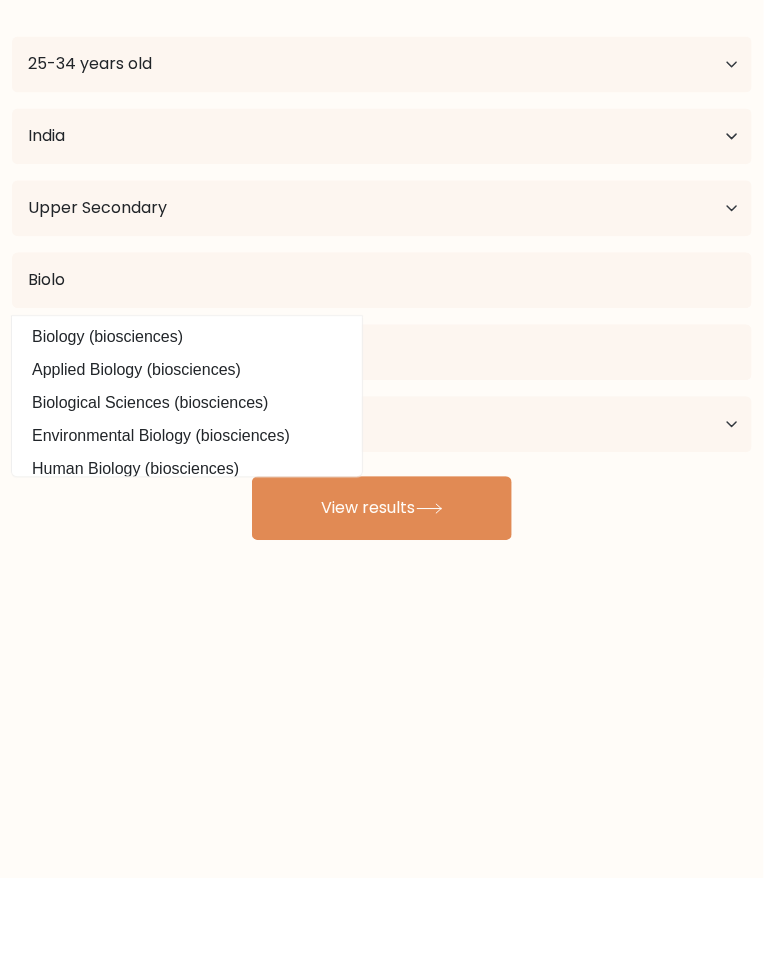 click on "Applied Biology (biosciences)" at bounding box center (187, 450) 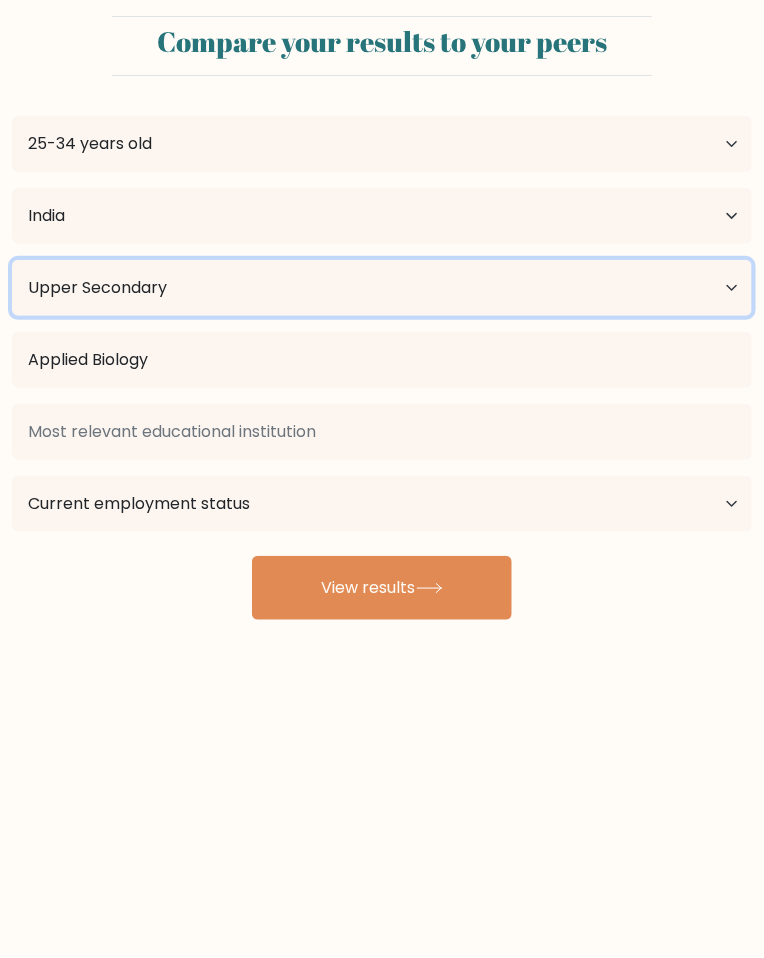 click on "Highest education level
No schooling
Primary
Lower Secondary
Upper Secondary
Occupation Specific
Bachelor's degree
Master's degree
Doctoral degree" at bounding box center [382, 288] 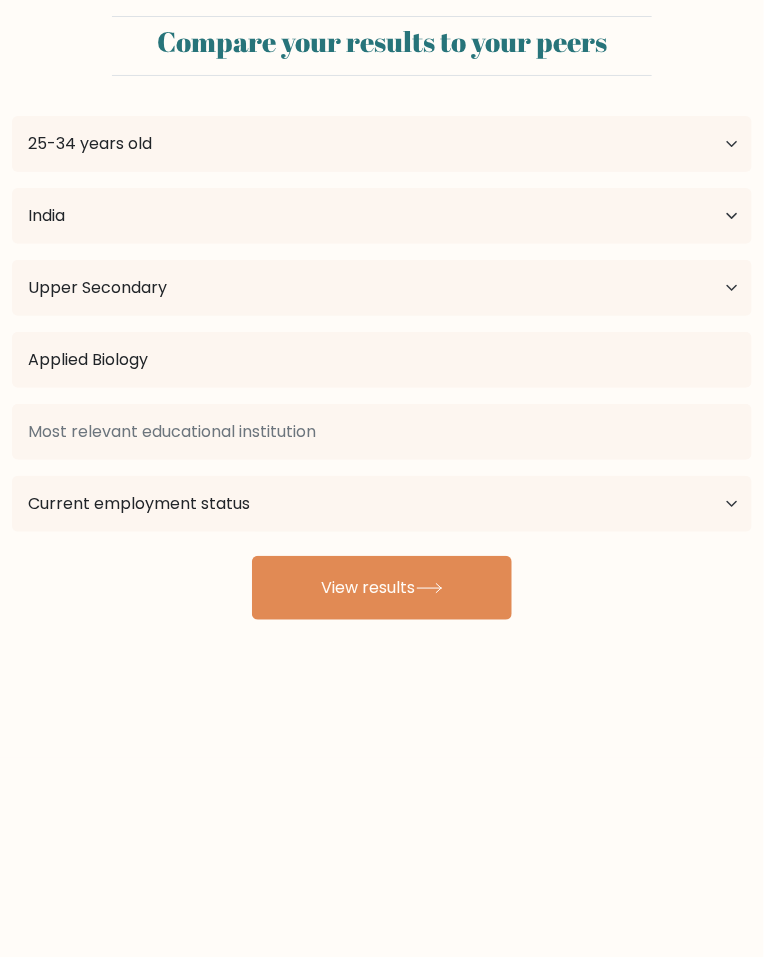 click on "Compare your results to your peers
Himanshi
Gerq
Age
Under 18 years old
18-24 years old
25-34 years old
35-44 years old
45-54 years old
55-64 years old
65 years old and above
Country
Afghanistan
Albania
Algeria
American Samoa
Andorra
Angola
Anguilla
Antarctica
Antigua and Barbuda" at bounding box center [382, 479] 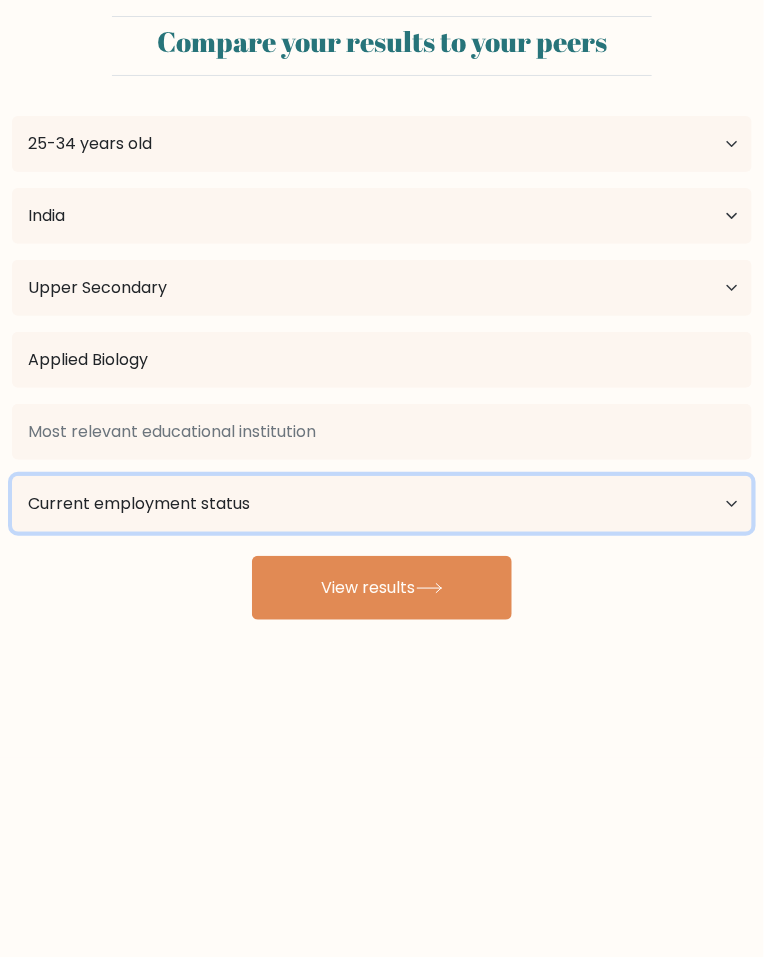 click on "Current employment status
Employed
Student
Retired
Other / prefer not to answer" at bounding box center [382, 504] 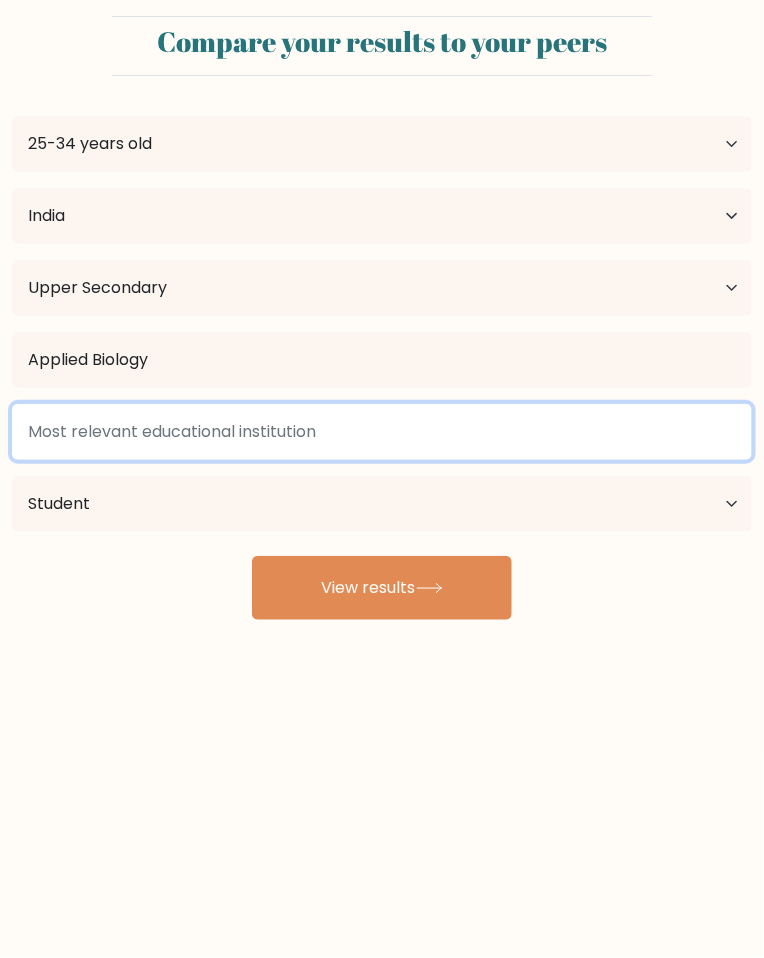 click at bounding box center [382, 432] 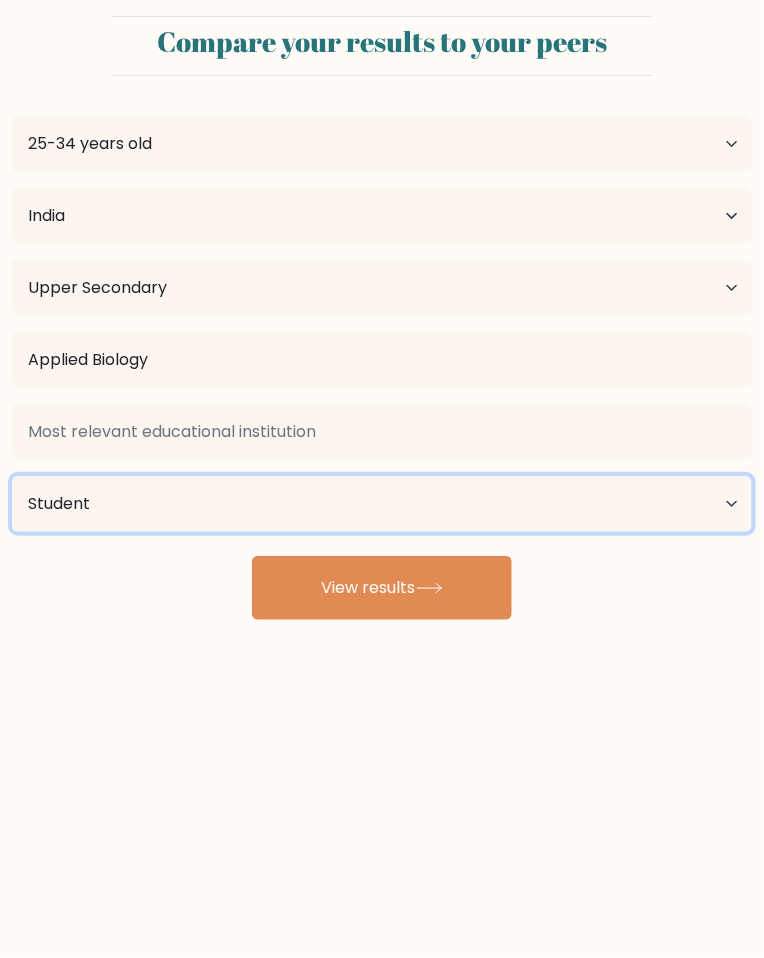 click on "Current employment status
Employed
Student
Retired
Other / prefer not to answer" at bounding box center [382, 504] 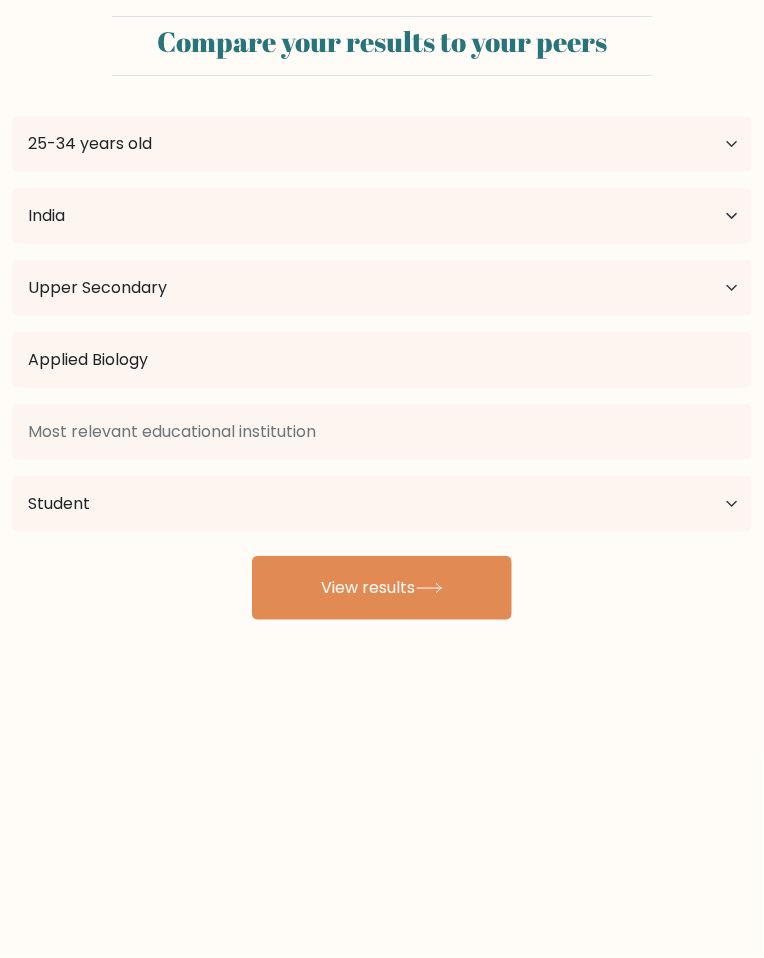 click on "View results" at bounding box center [382, 588] 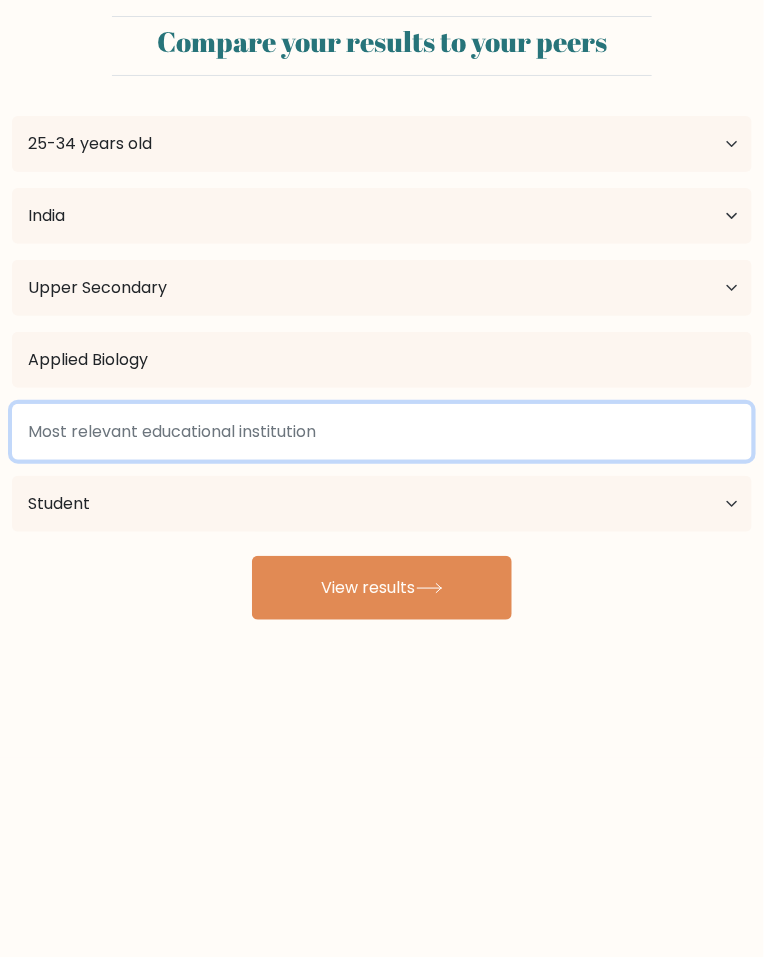 click at bounding box center (382, 432) 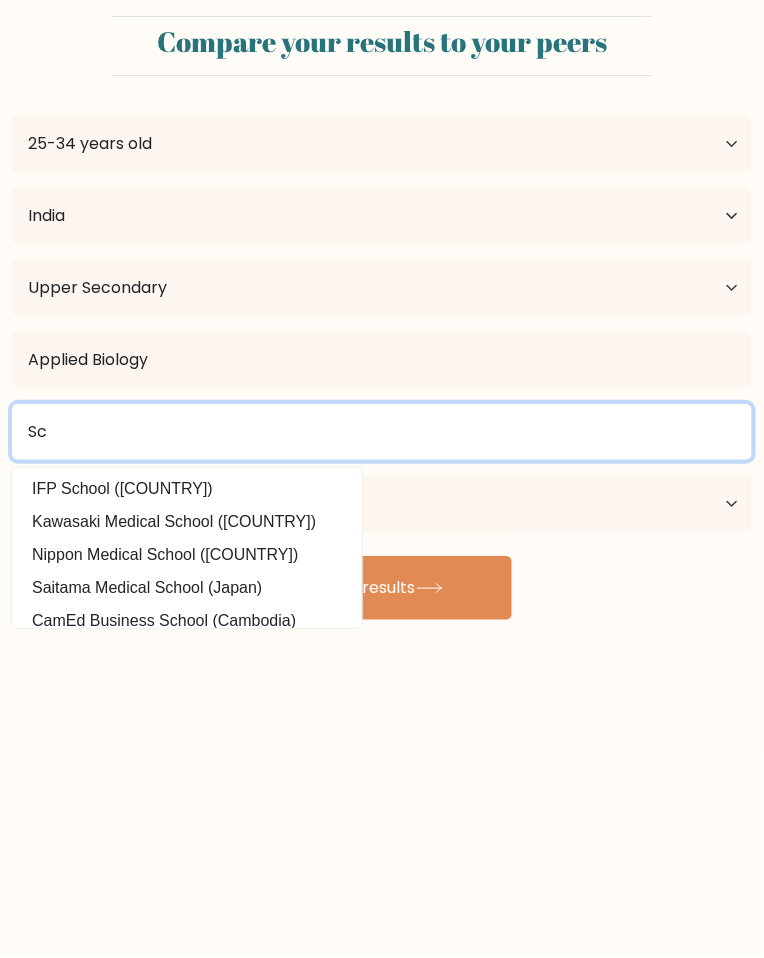type on "S" 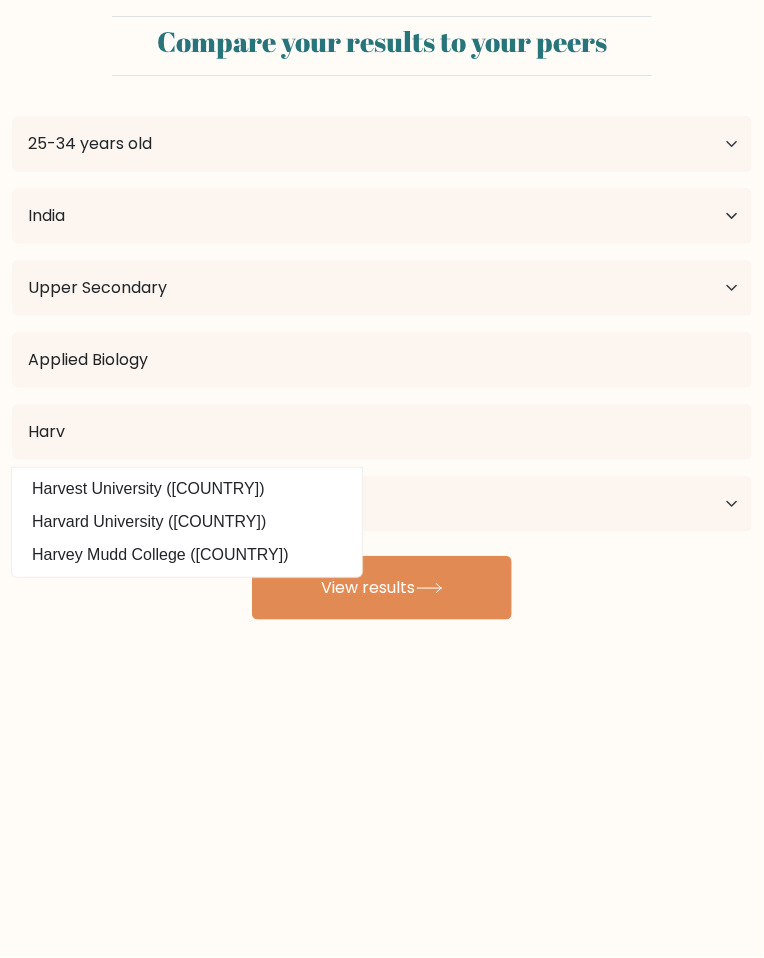 click on "Harvard University (United States)" at bounding box center (187, 522) 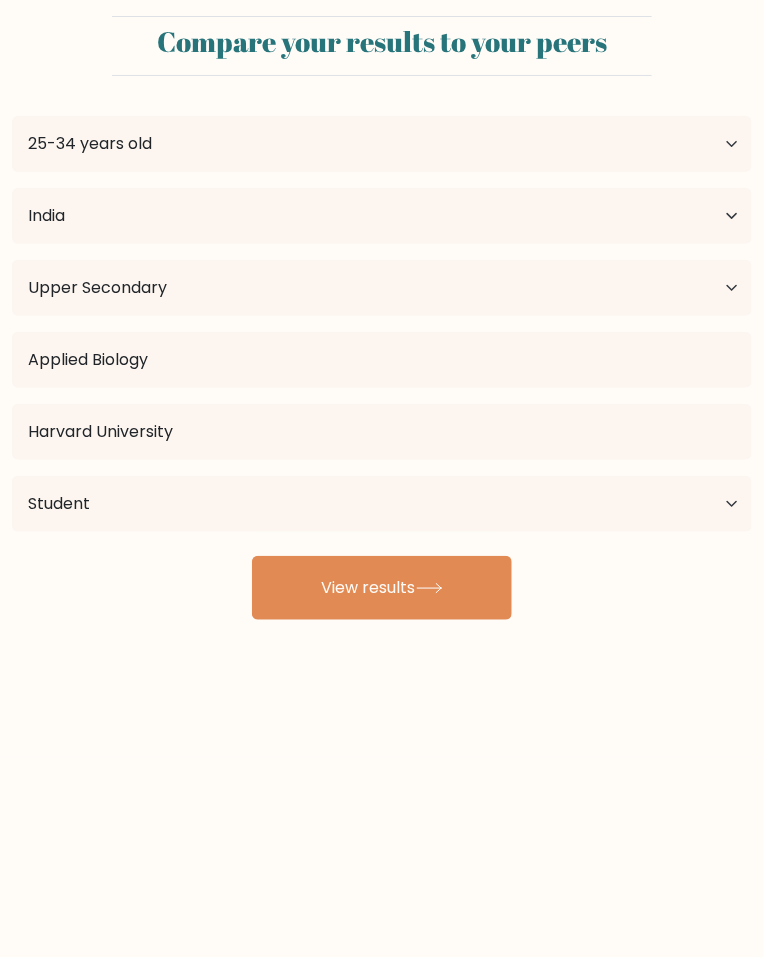click on "View results" at bounding box center (382, 588) 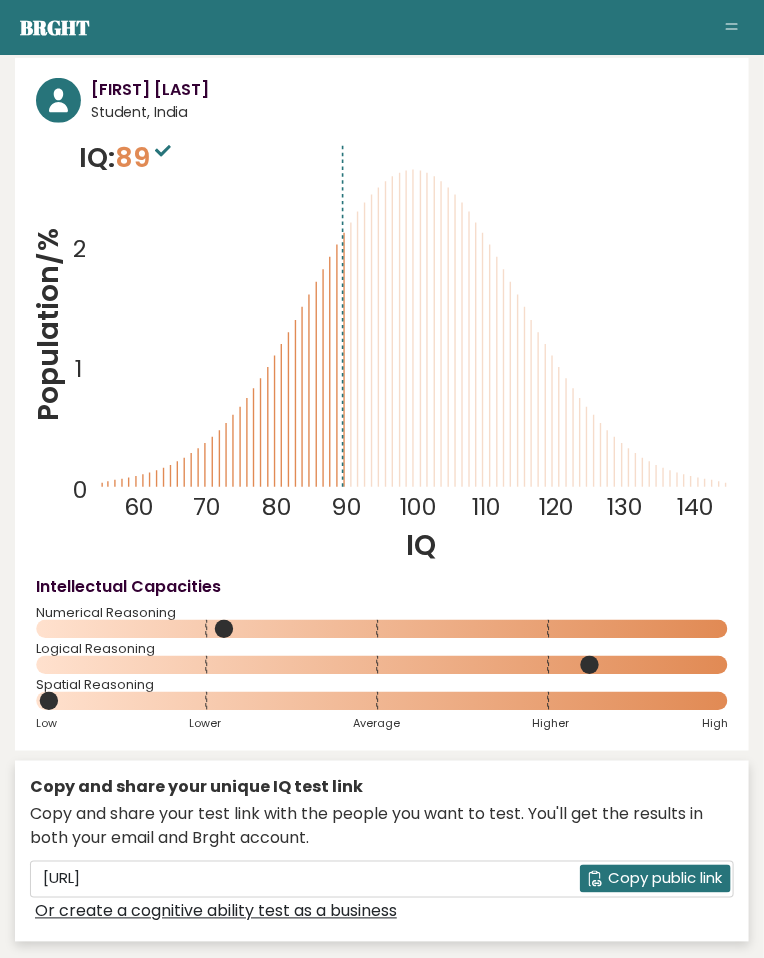 scroll, scrollTop: 0, scrollLeft: 0, axis: both 